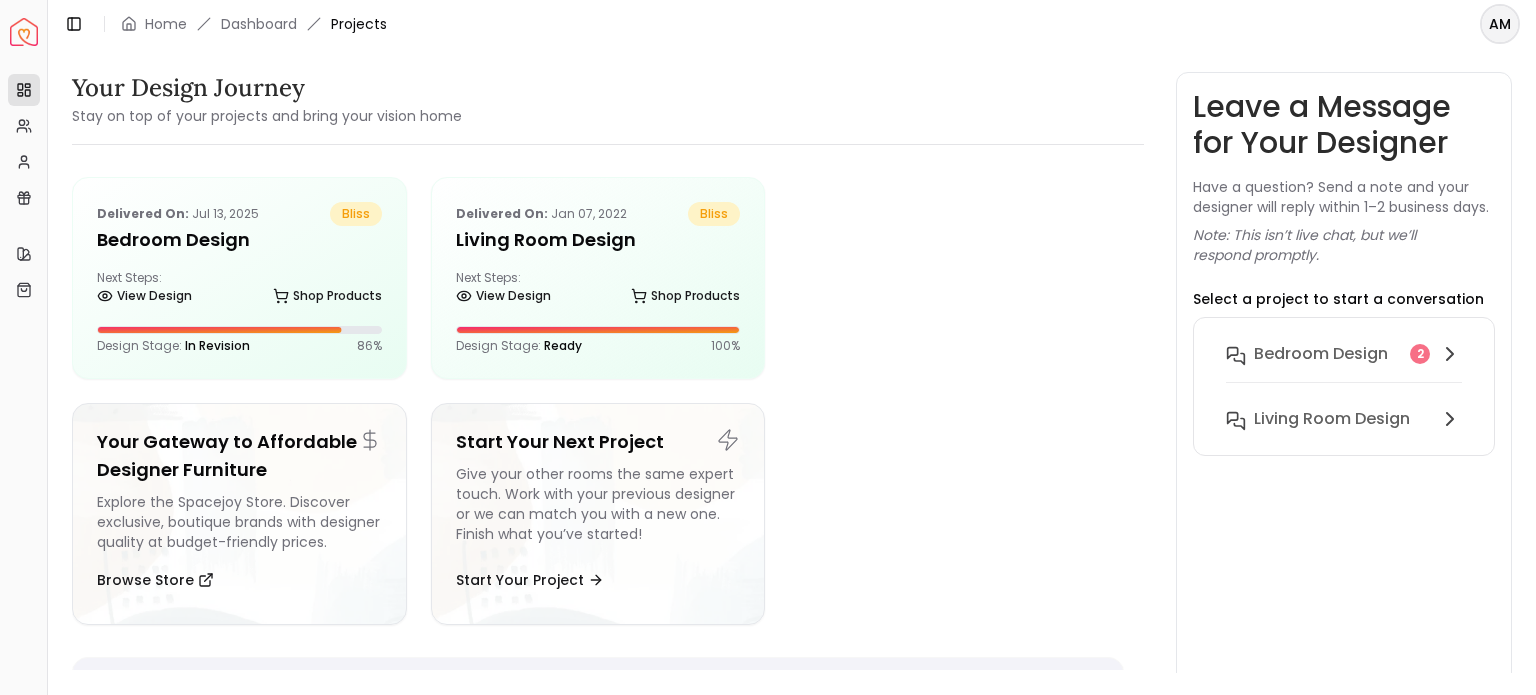 scroll, scrollTop: 0, scrollLeft: 0, axis: both 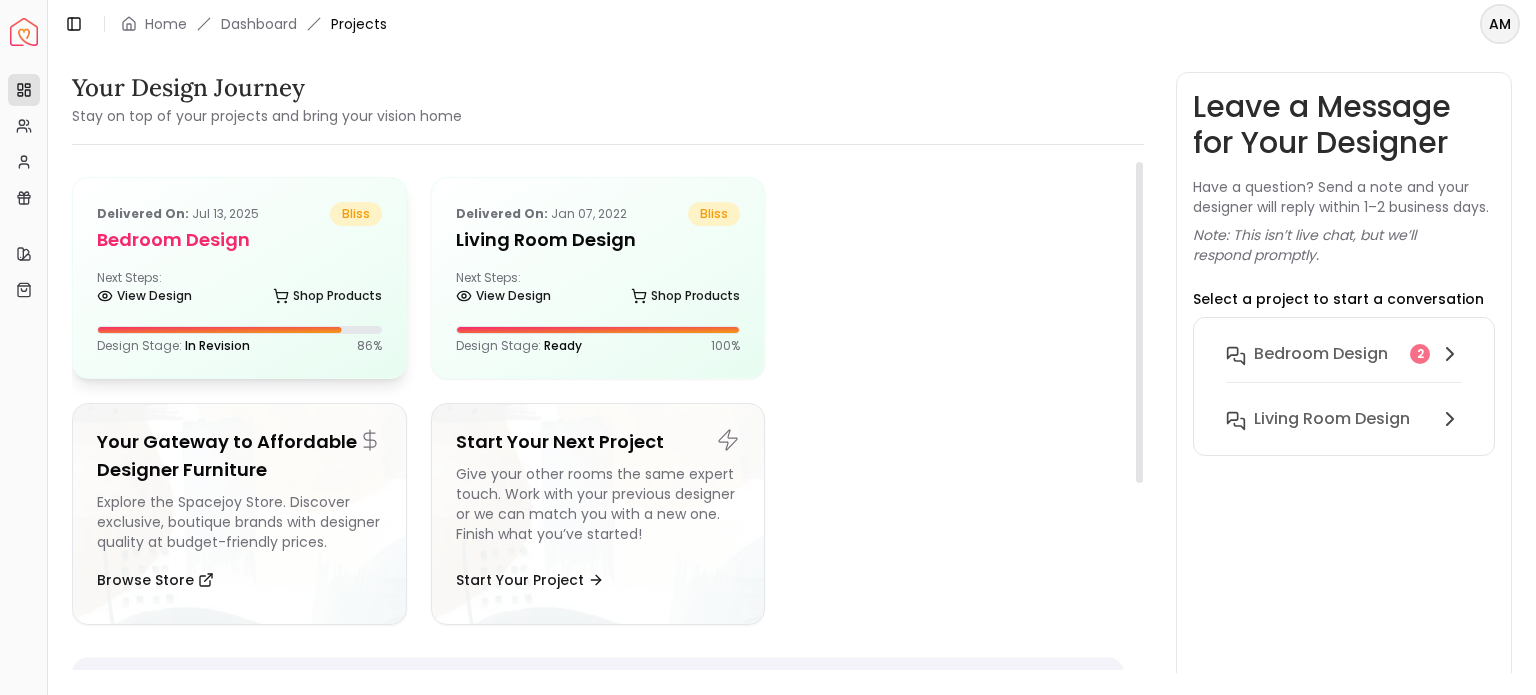 click on "Bedroom design" at bounding box center (239, 240) 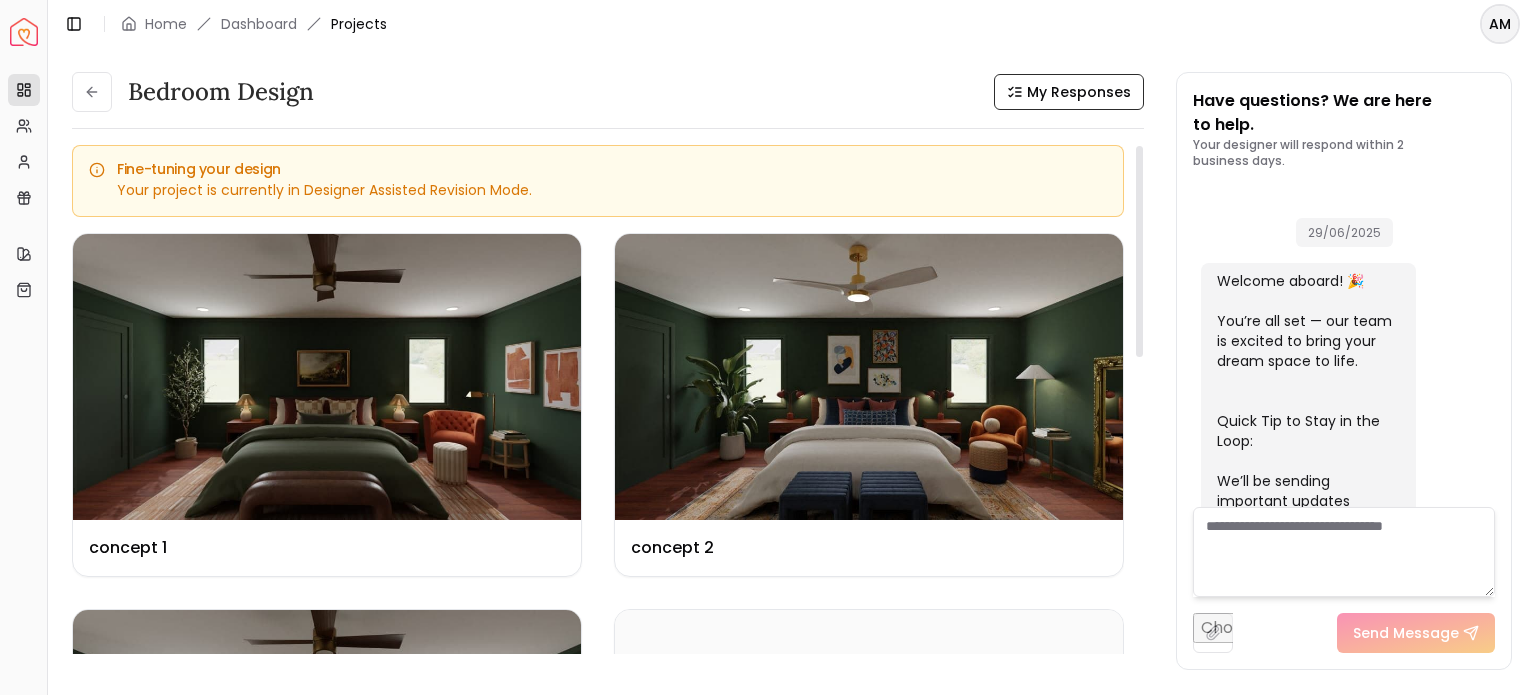 scroll, scrollTop: 4045, scrollLeft: 0, axis: vertical 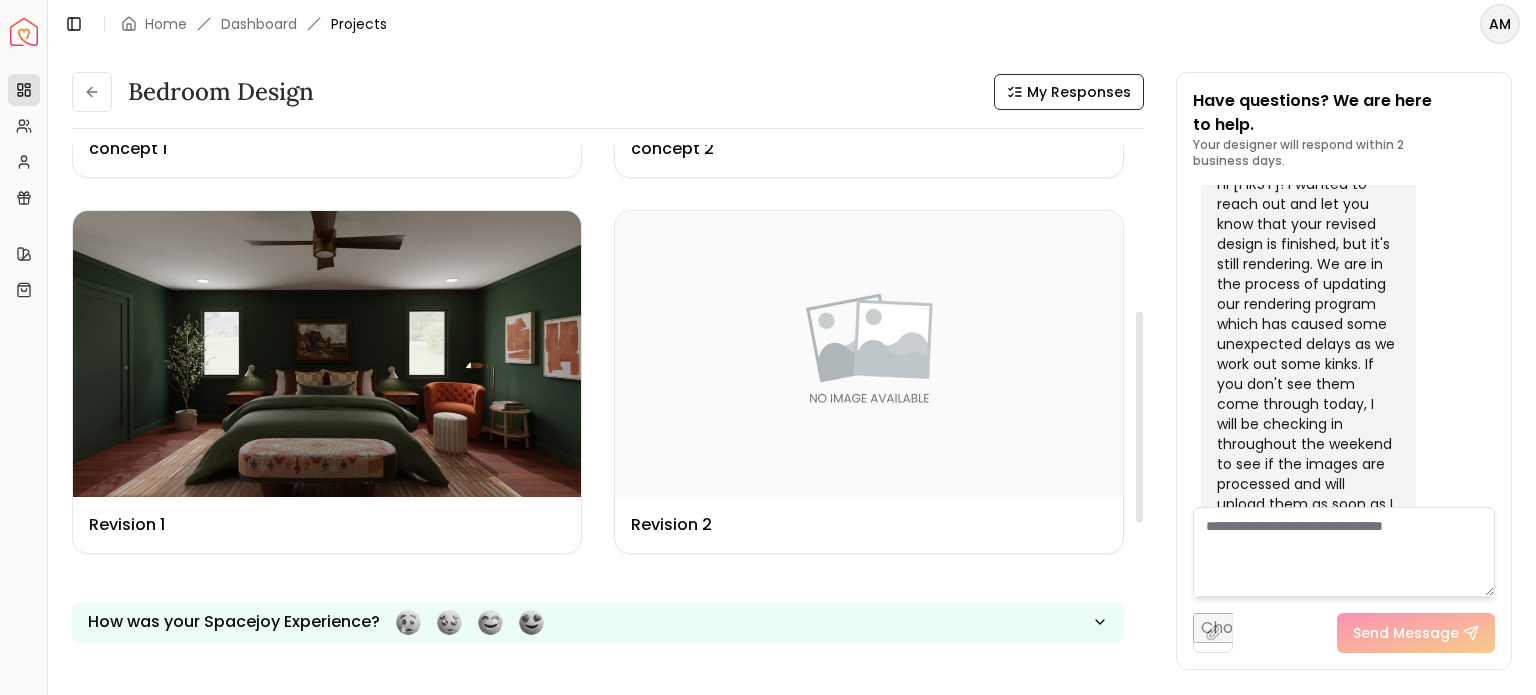 drag, startPoint x: 1140, startPoint y: 243, endPoint x: 1135, endPoint y: 409, distance: 166.07529 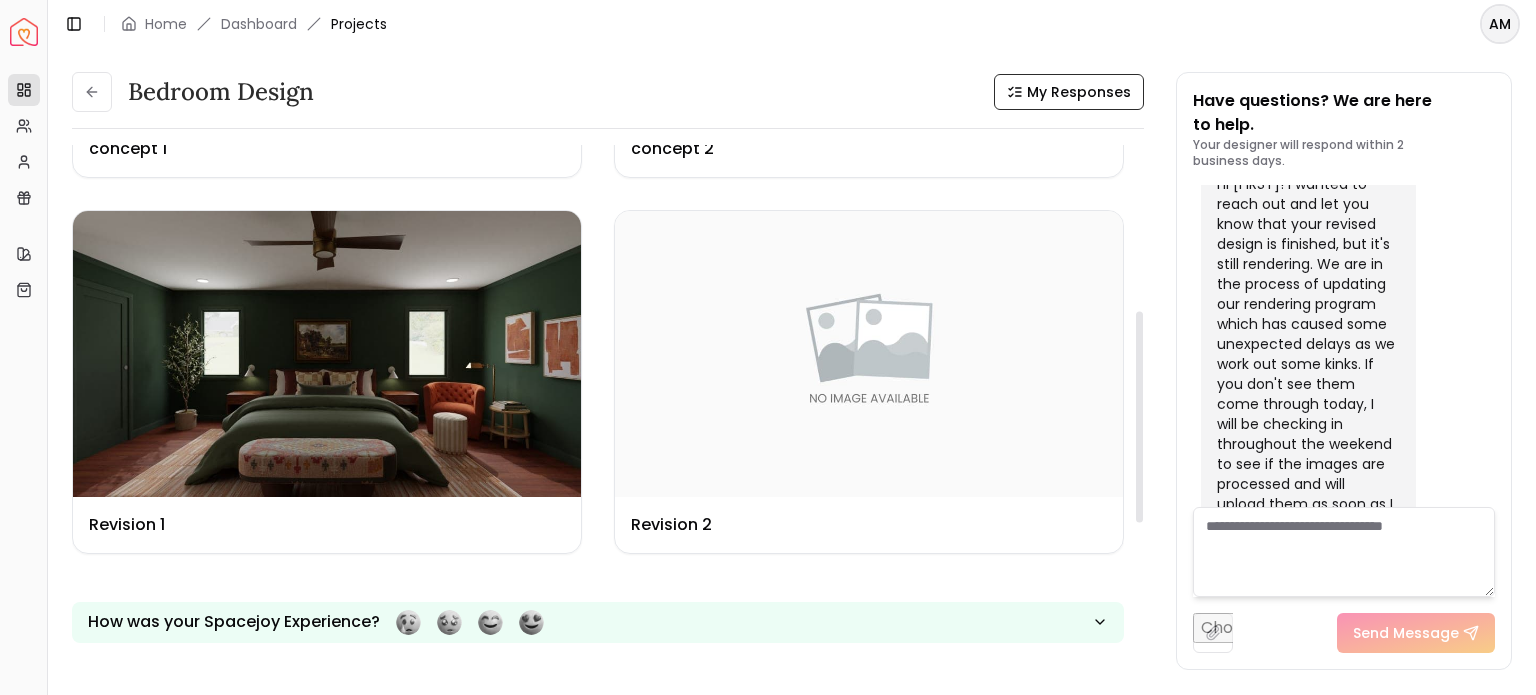click at bounding box center [1139, 417] 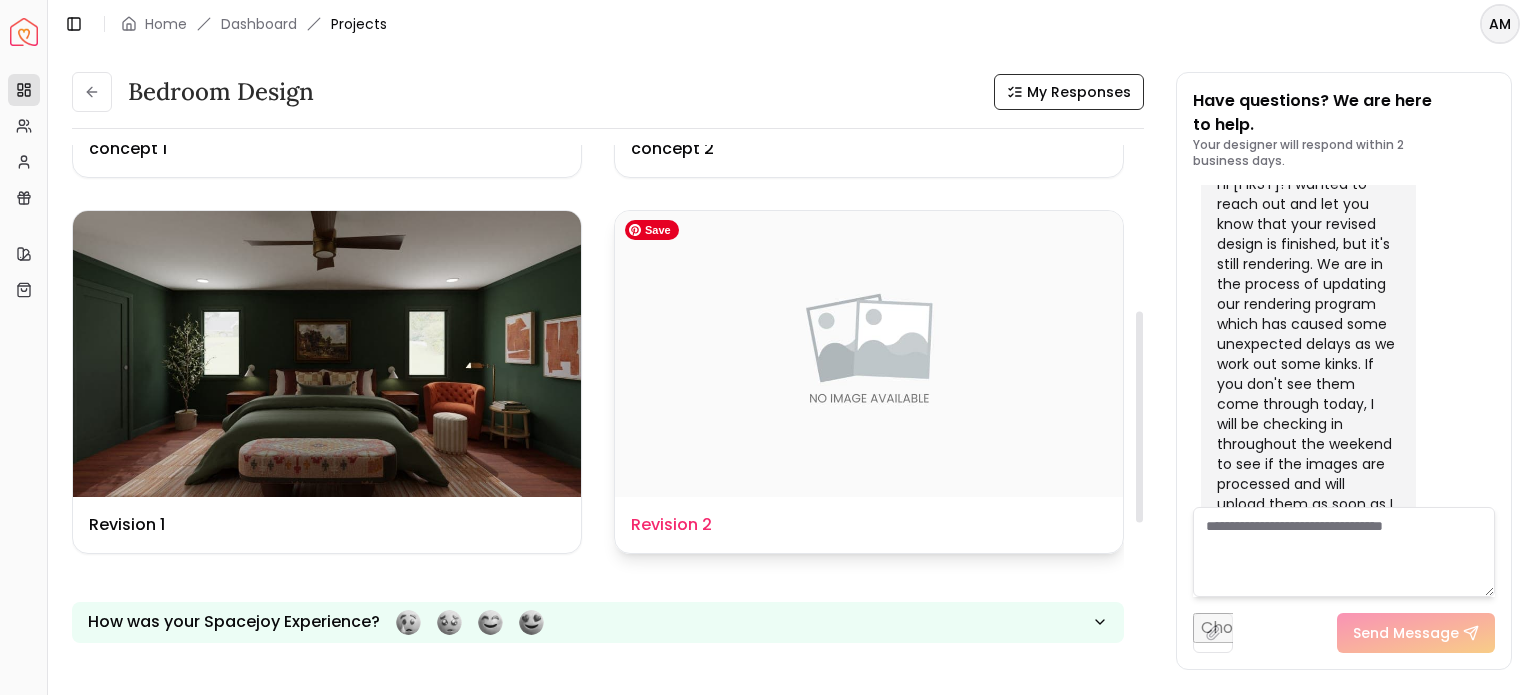 click at bounding box center (869, 354) 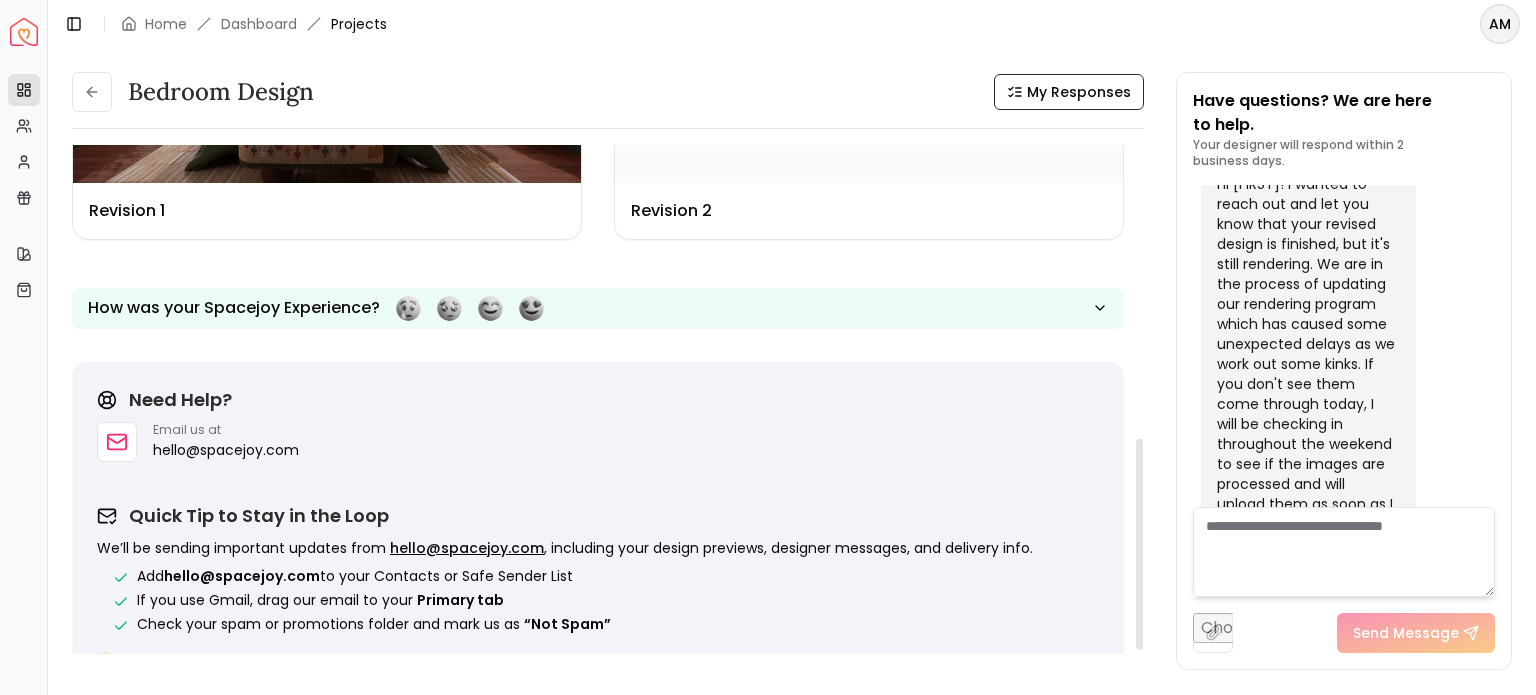 scroll, scrollTop: 731, scrollLeft: 0, axis: vertical 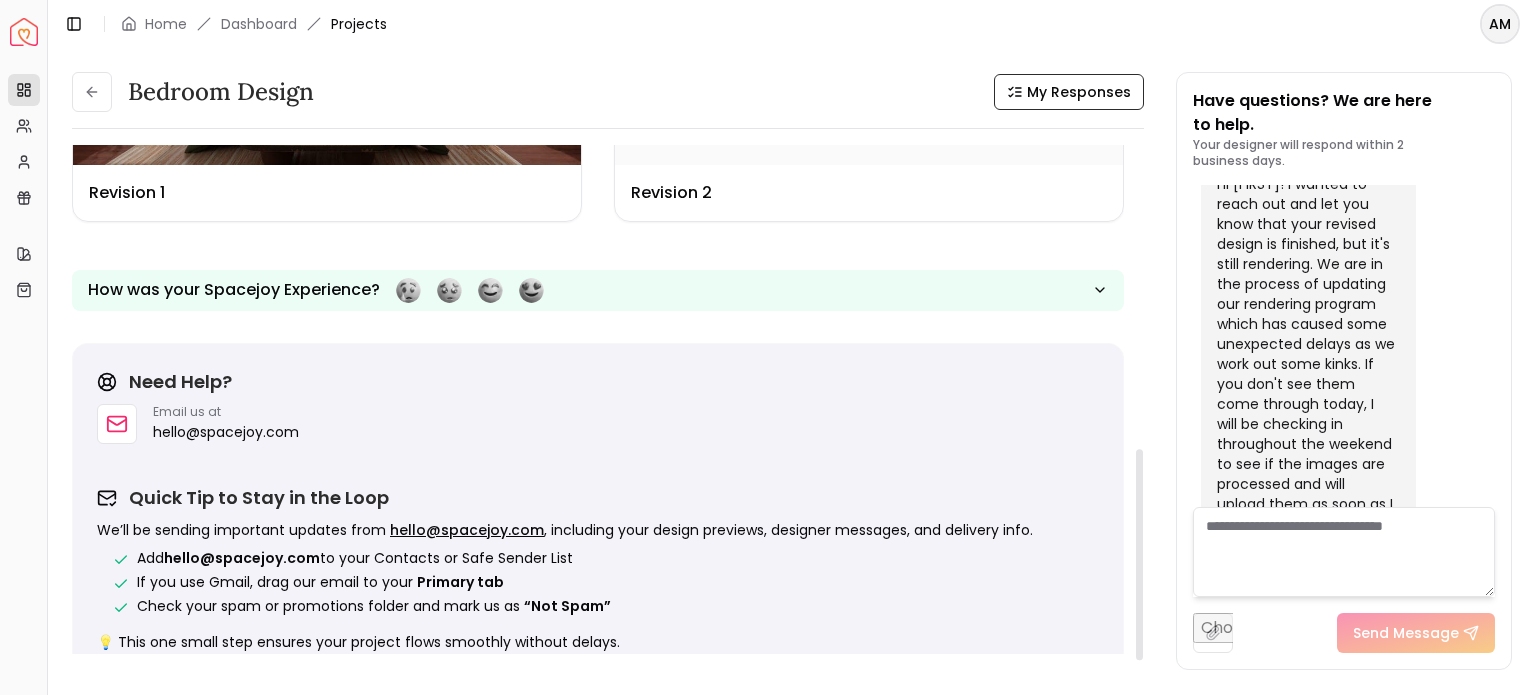 drag, startPoint x: 1140, startPoint y: 499, endPoint x: 1161, endPoint y: 636, distance: 138.60014 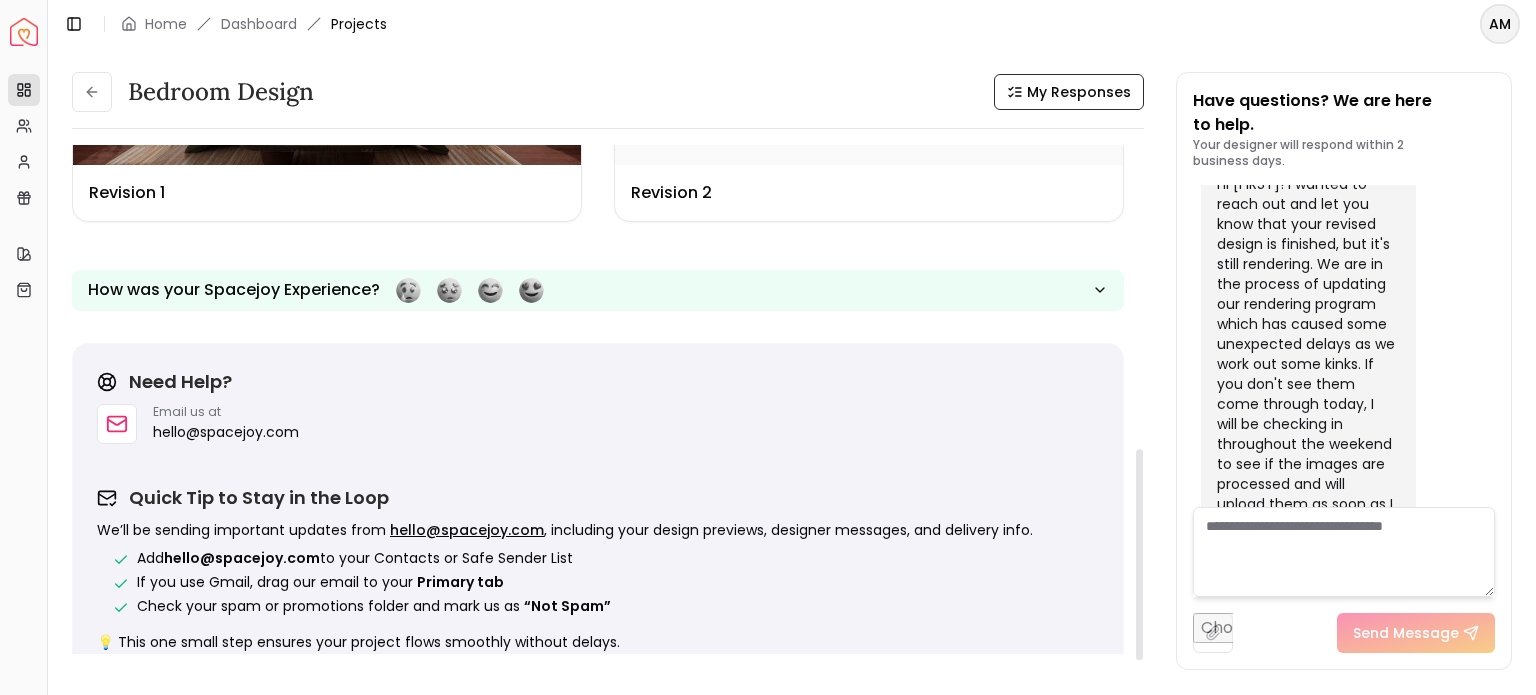click at bounding box center (1139, 554) 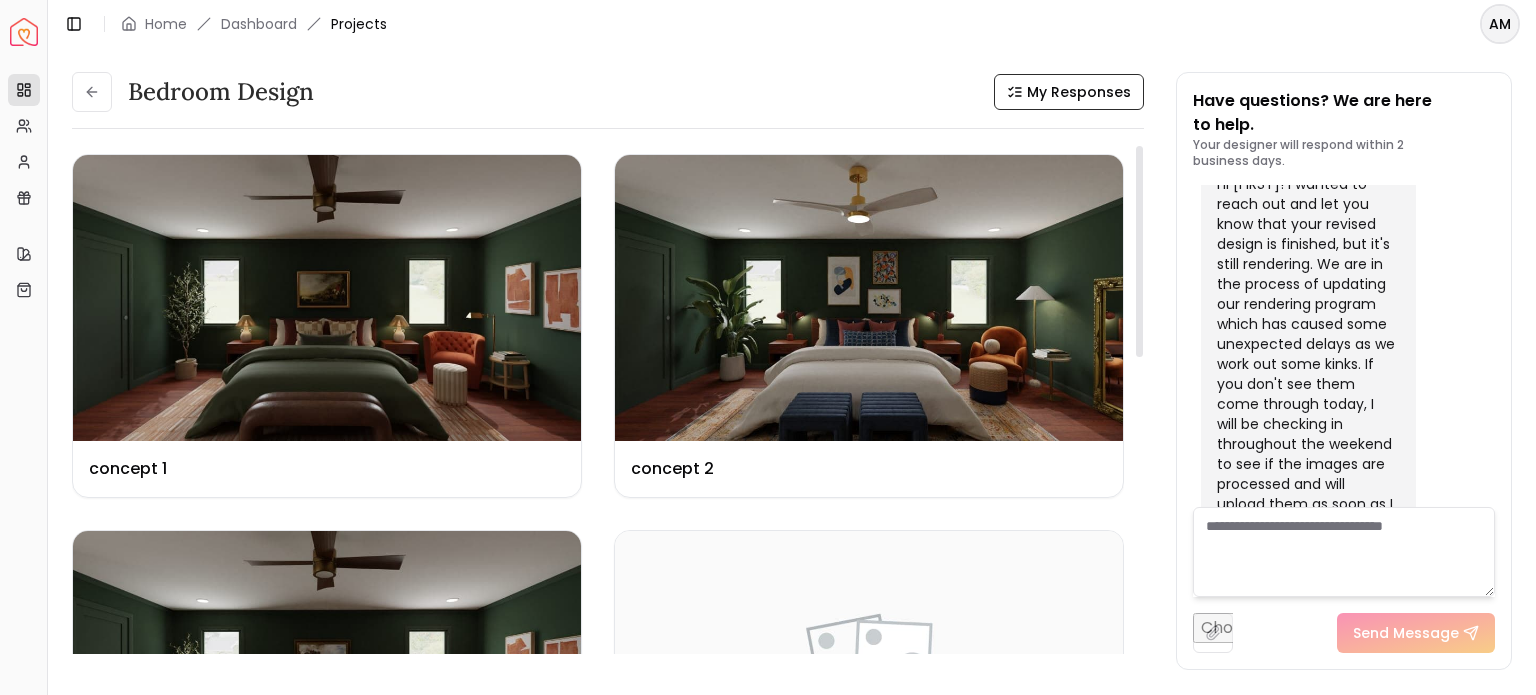 scroll, scrollTop: 0, scrollLeft: 0, axis: both 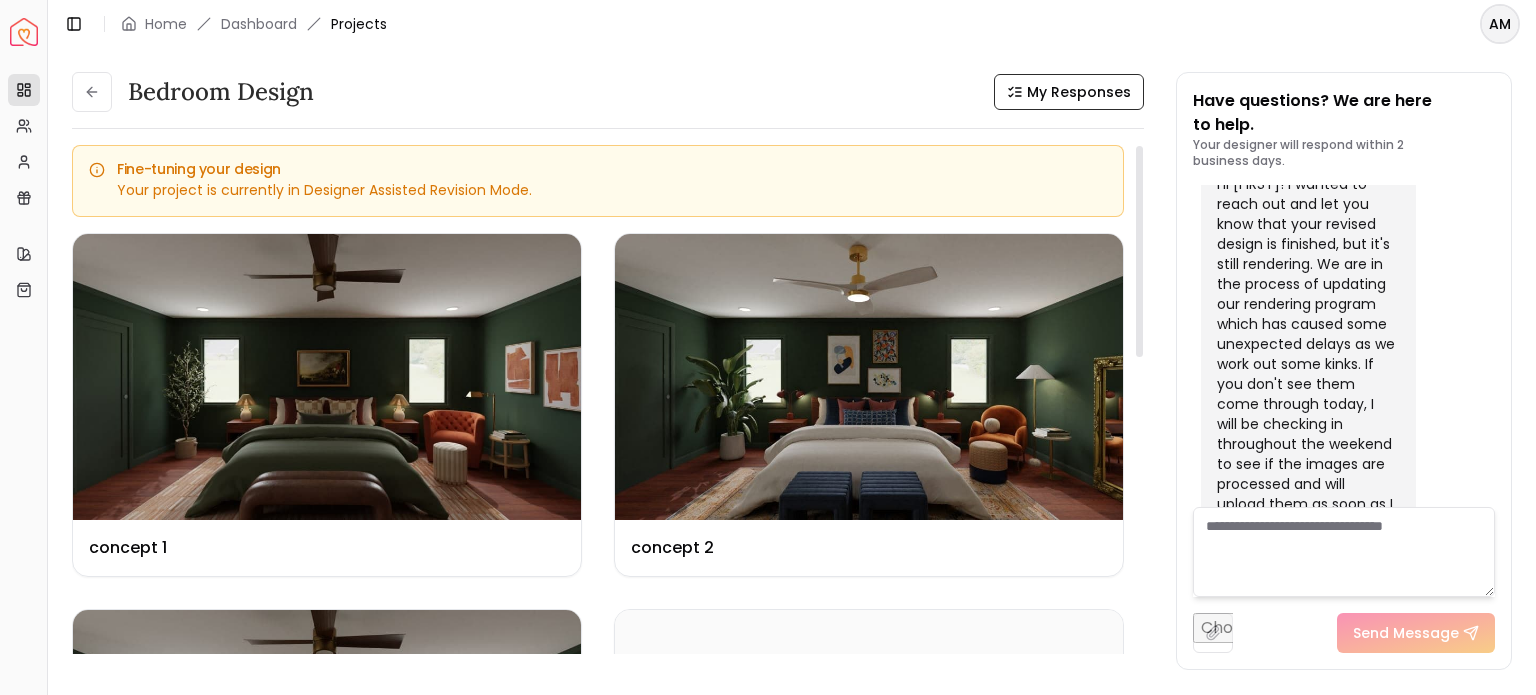 drag, startPoint x: 1141, startPoint y: 541, endPoint x: 1198, endPoint y: 88, distance: 456.57202 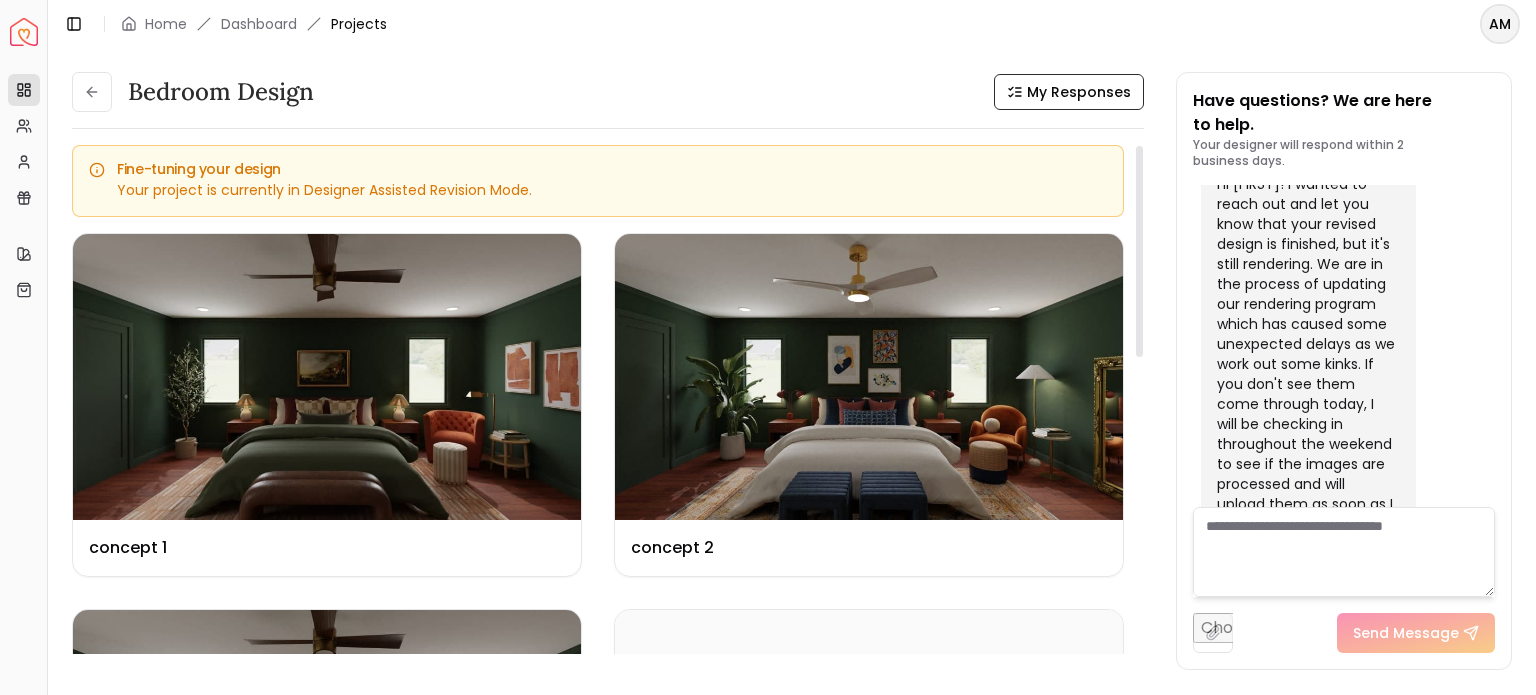 click at bounding box center [1139, 251] 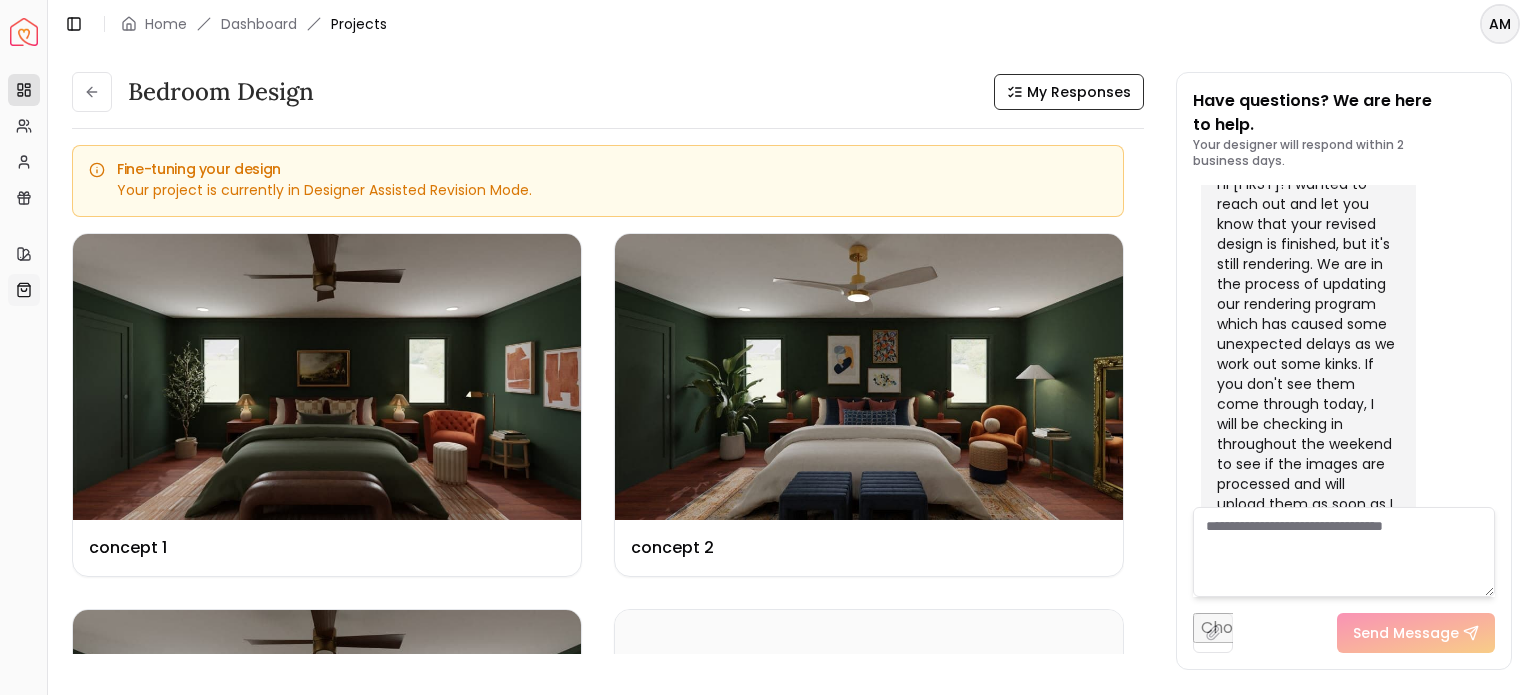 click 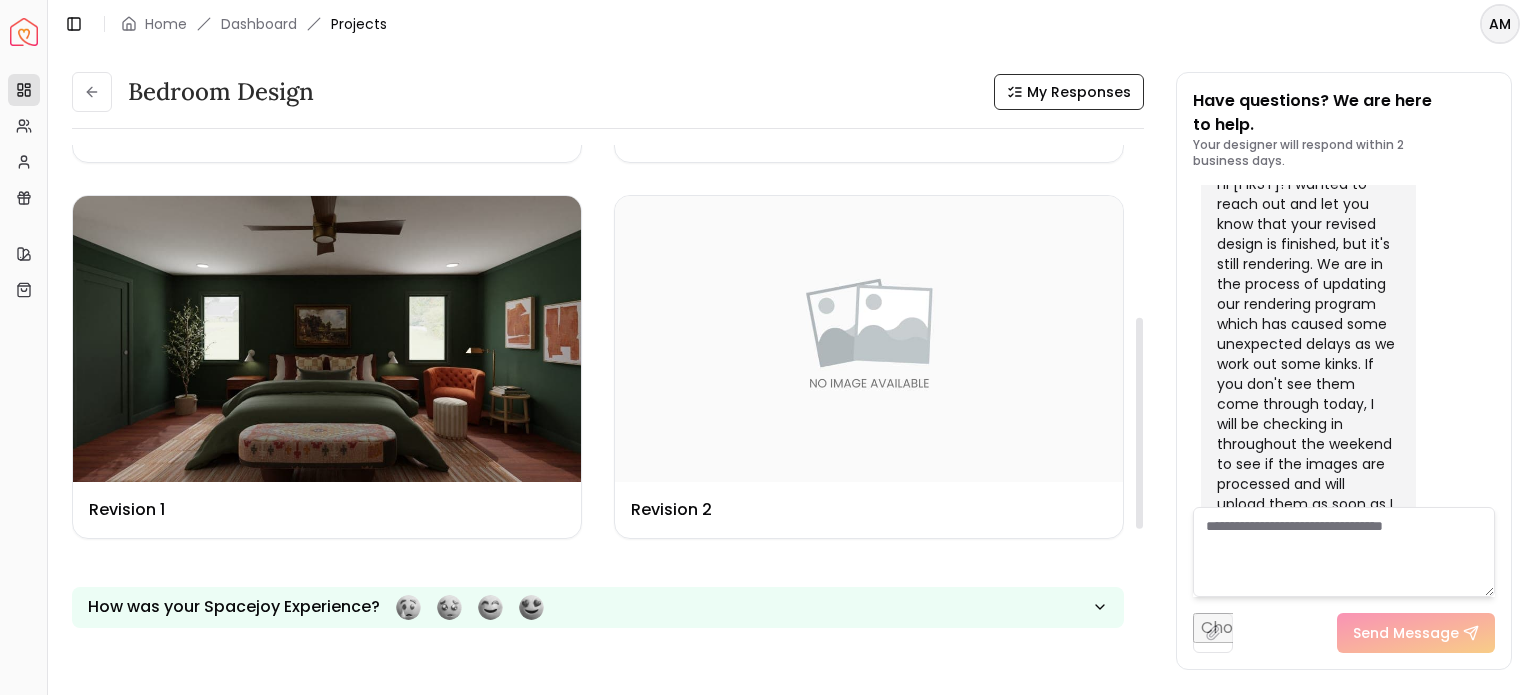 scroll, scrollTop: 412, scrollLeft: 0, axis: vertical 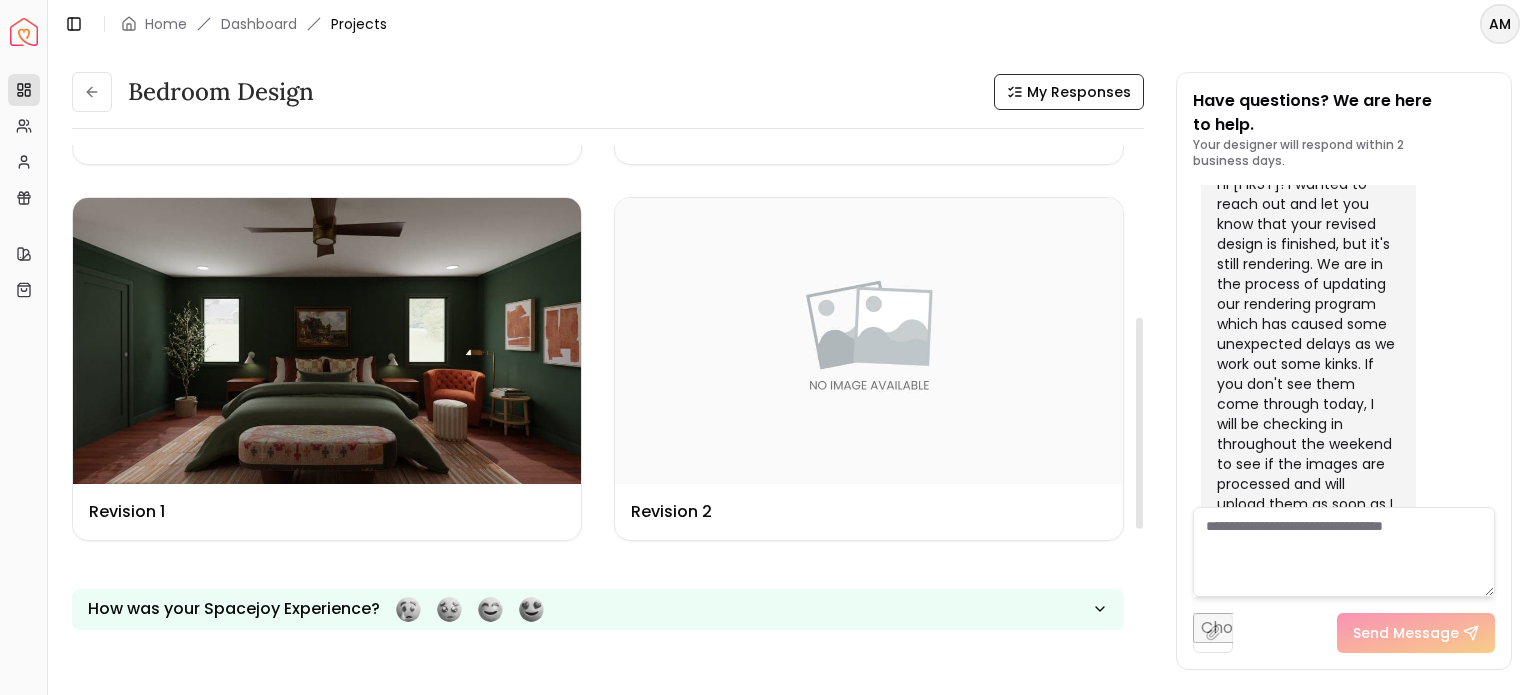 drag, startPoint x: 1143, startPoint y: 219, endPoint x: 1140, endPoint y: 390, distance: 171.0263 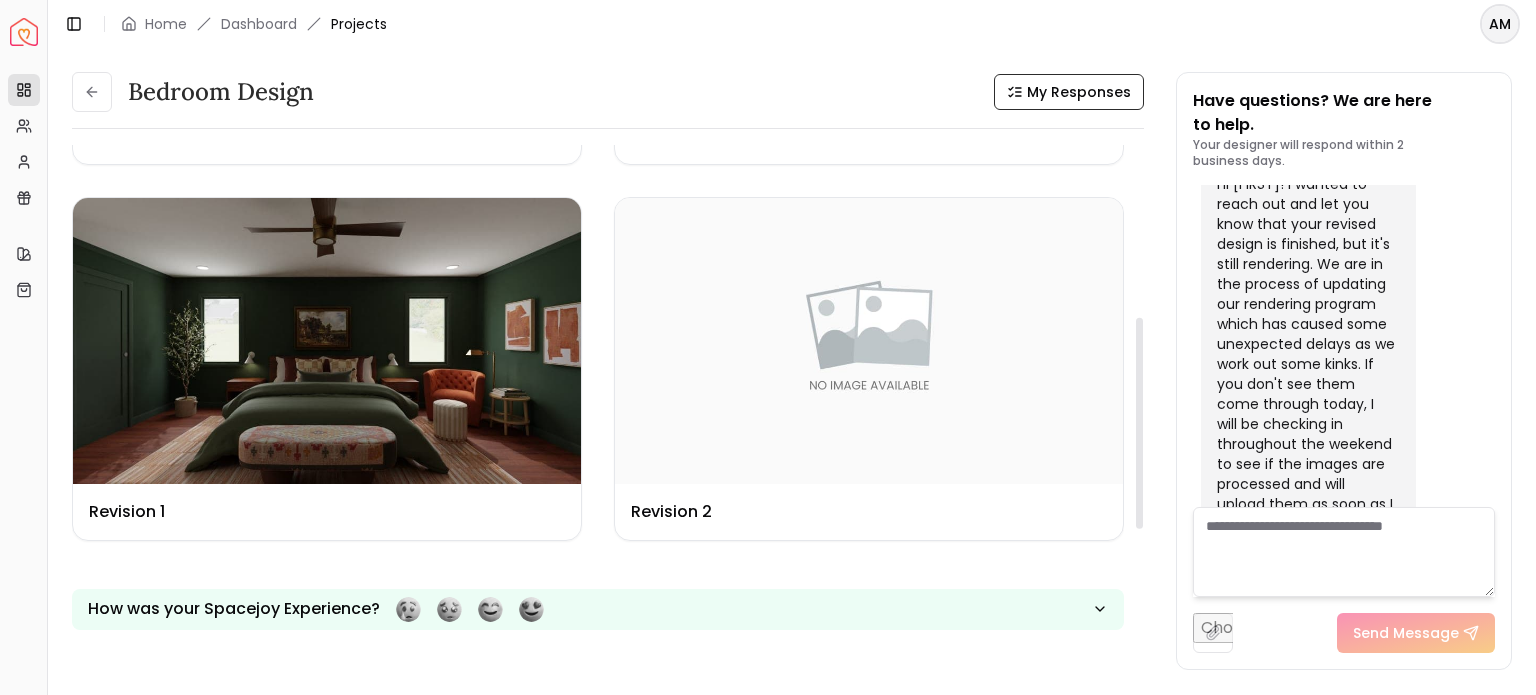 click at bounding box center (1139, 423) 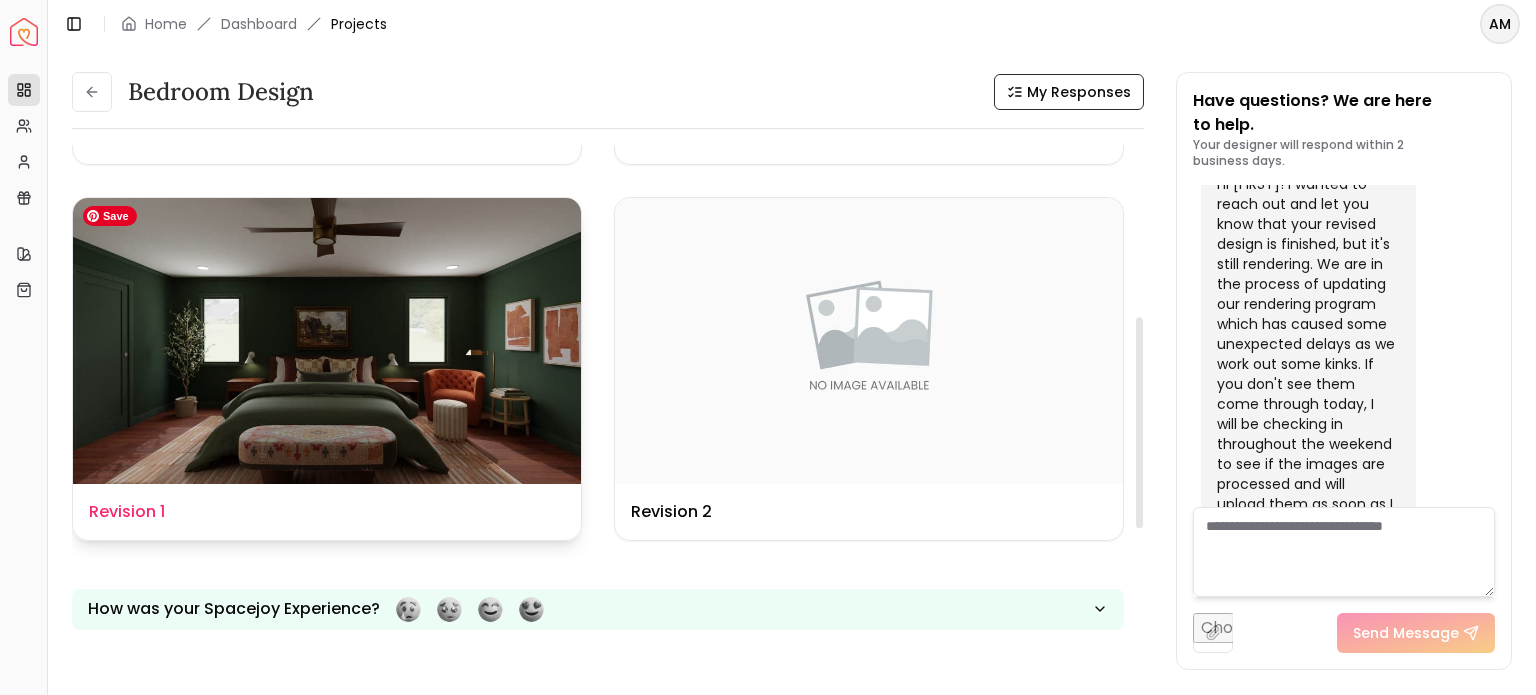 click at bounding box center [327, 341] 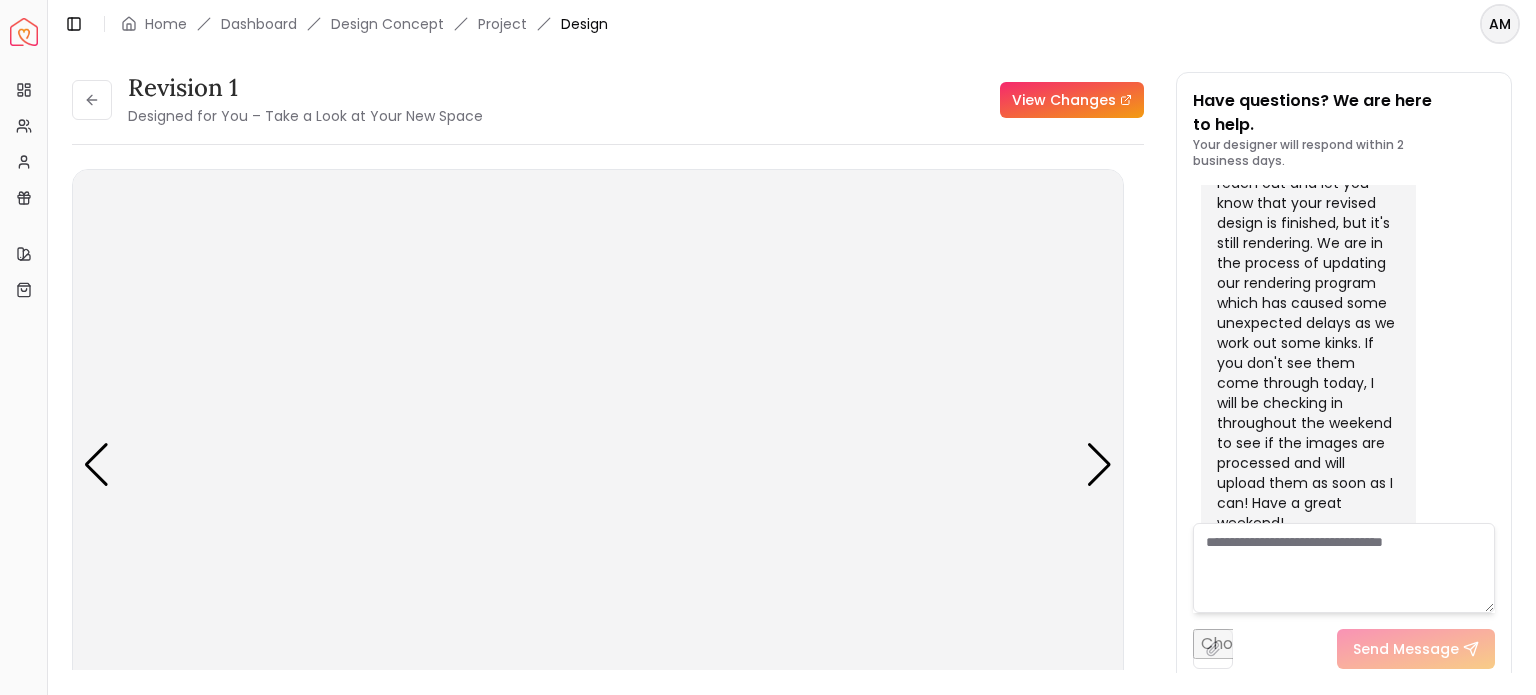 scroll, scrollTop: 4029, scrollLeft: 0, axis: vertical 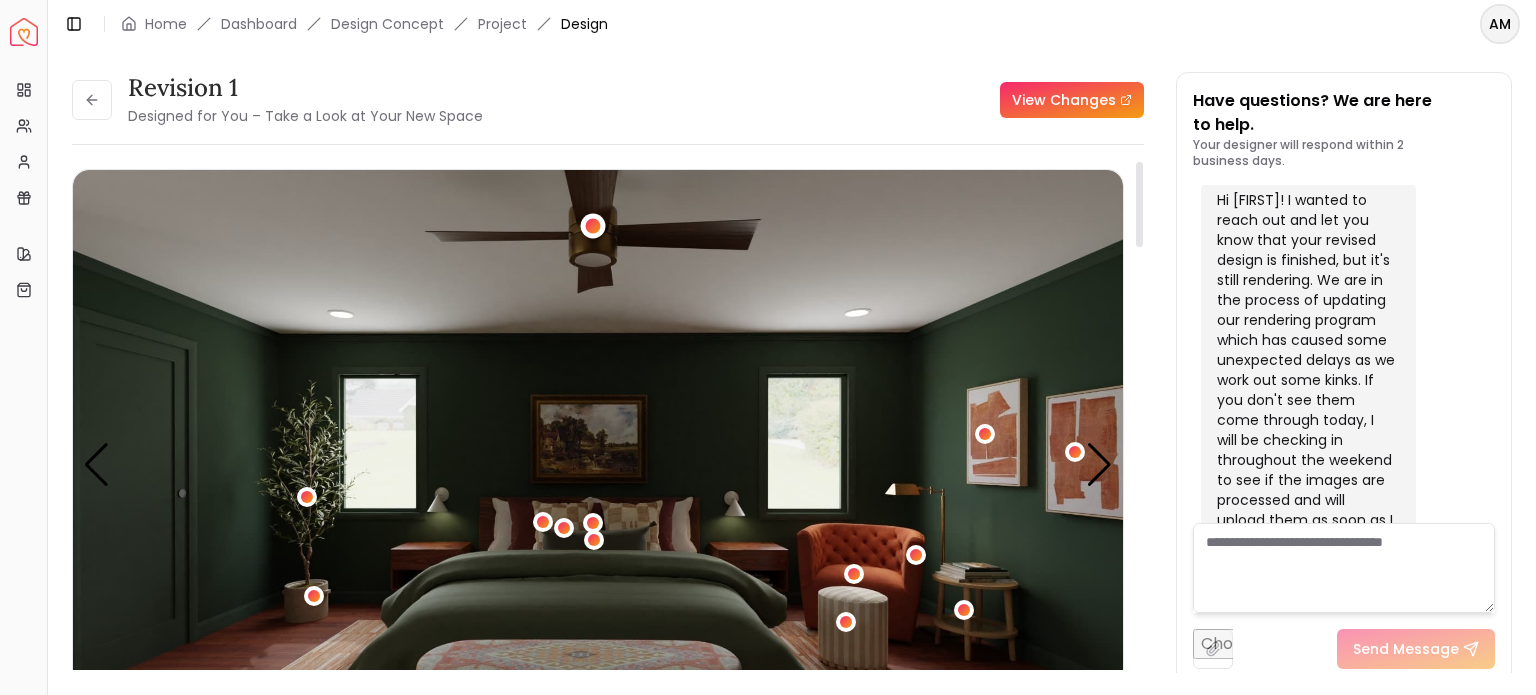 click at bounding box center [593, 225] 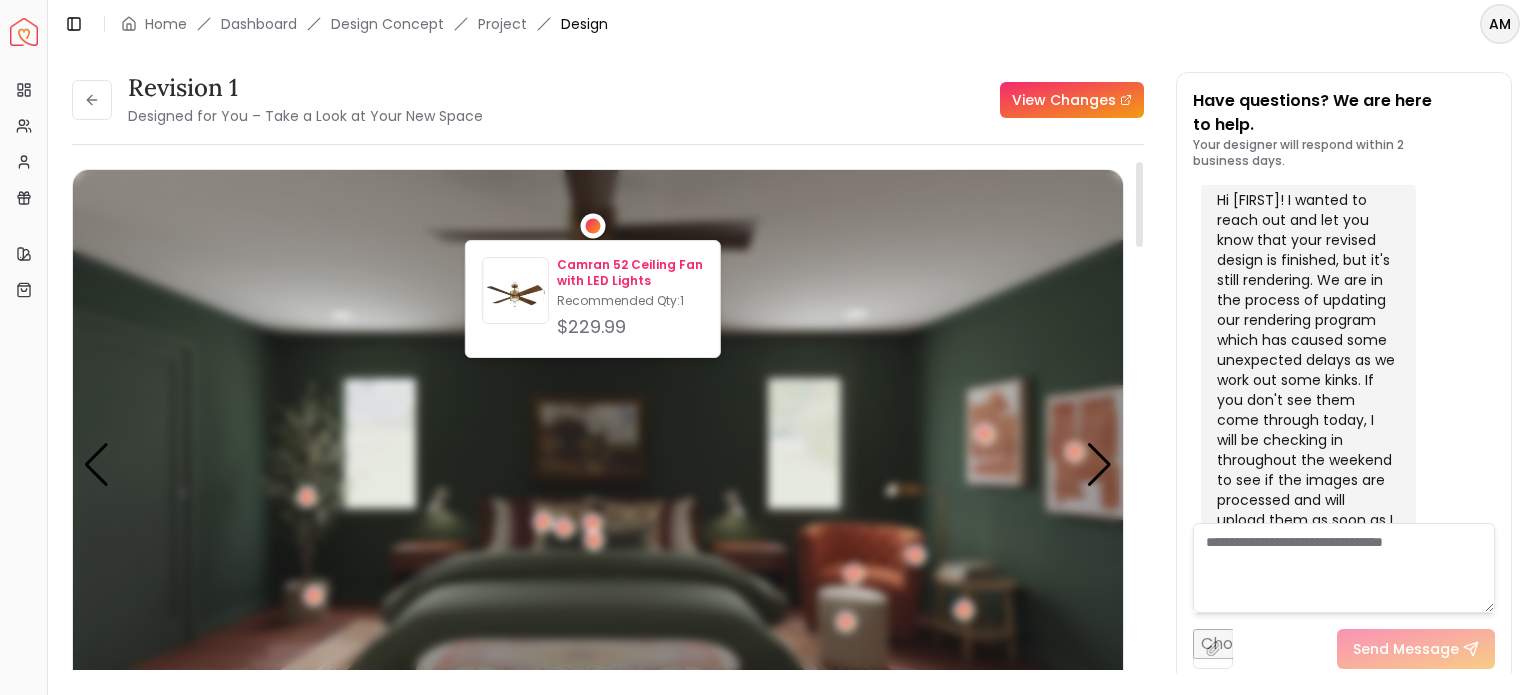 click on "Camran 52 Ceiling Fan with LED Lights" at bounding box center (630, 273) 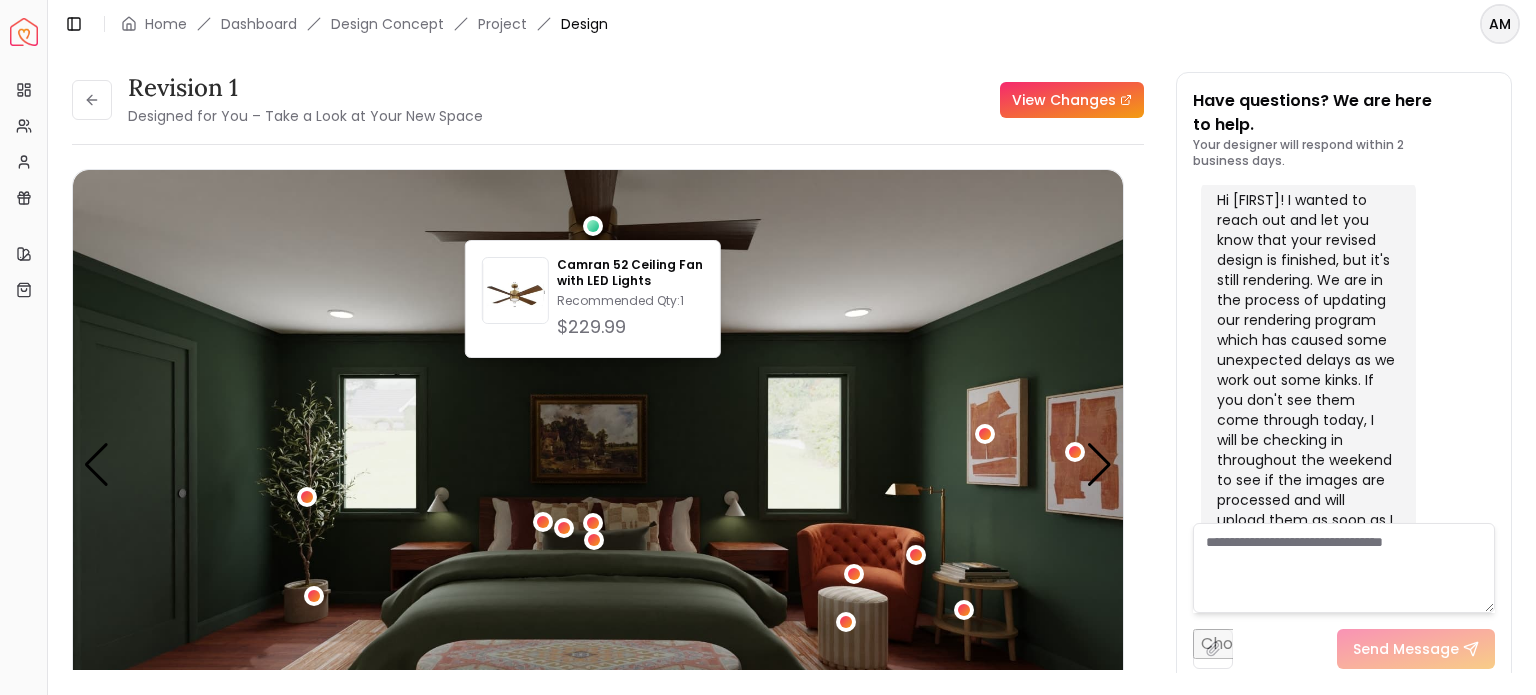 click on "View Changes" at bounding box center (1072, 100) 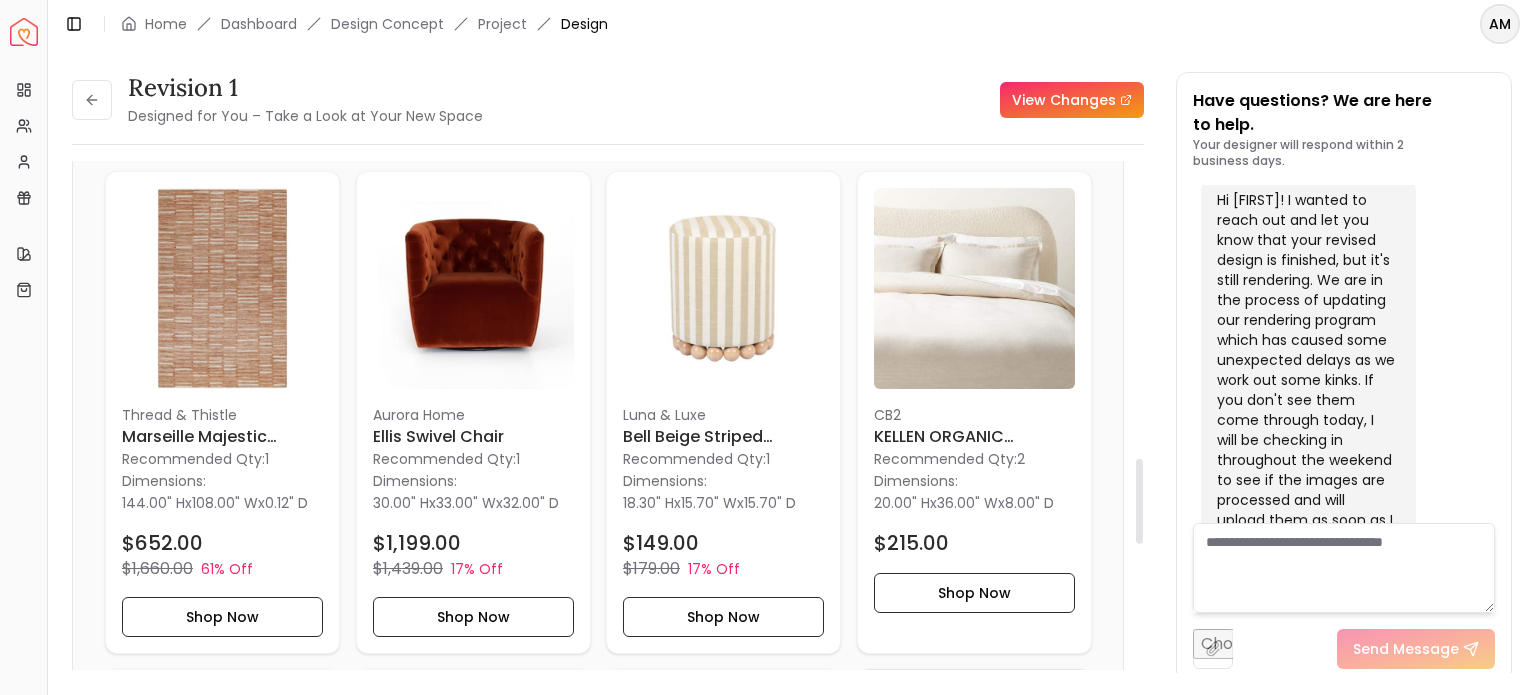 scroll, scrollTop: 1781, scrollLeft: 0, axis: vertical 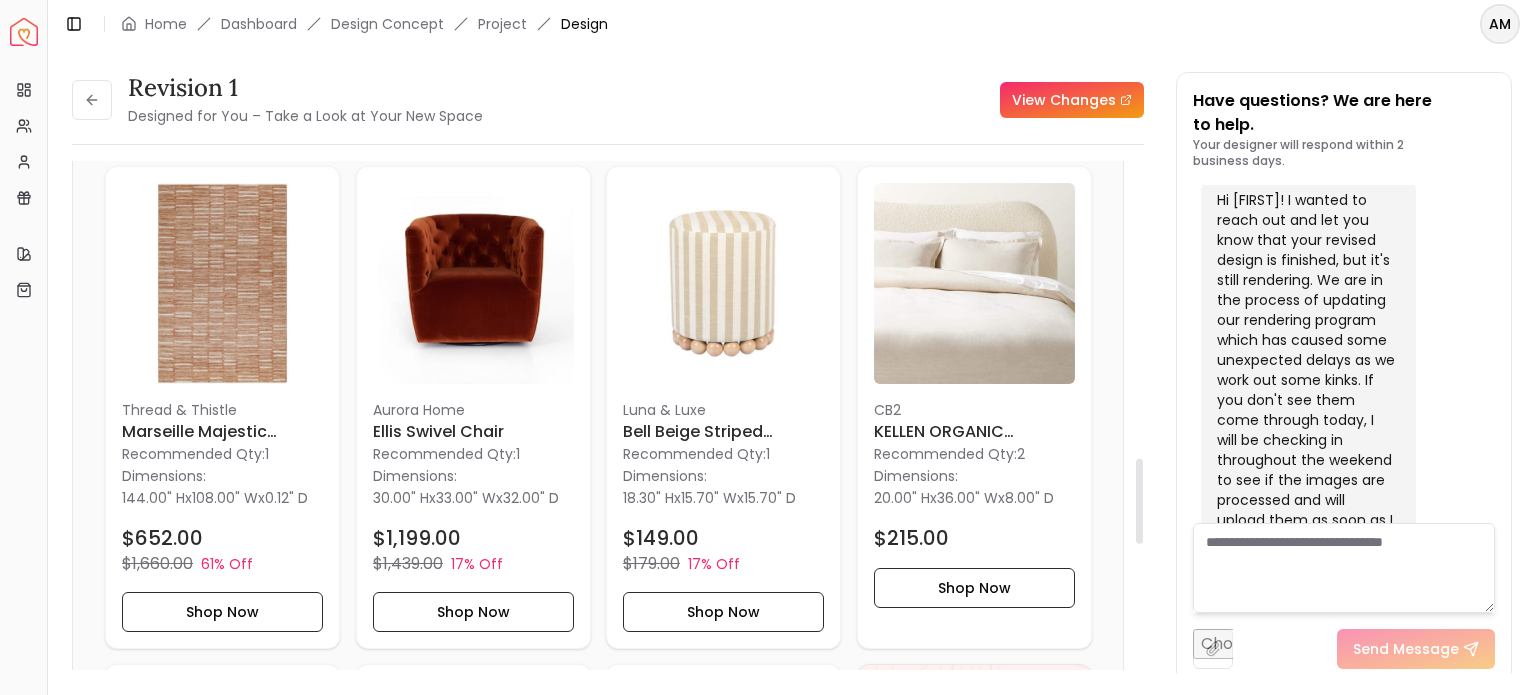 drag, startPoint x: 1138, startPoint y: 198, endPoint x: 1140, endPoint y: 495, distance: 297.00674 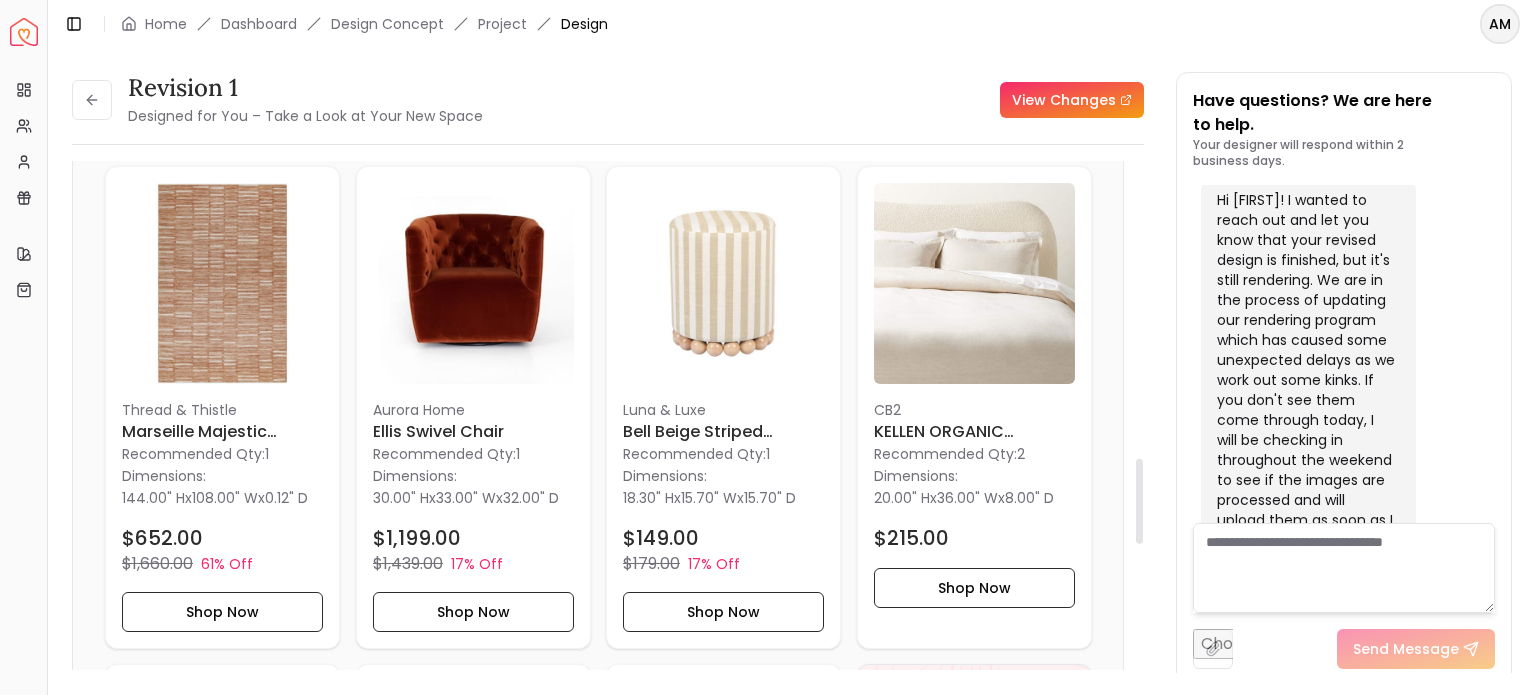 click at bounding box center [1139, 501] 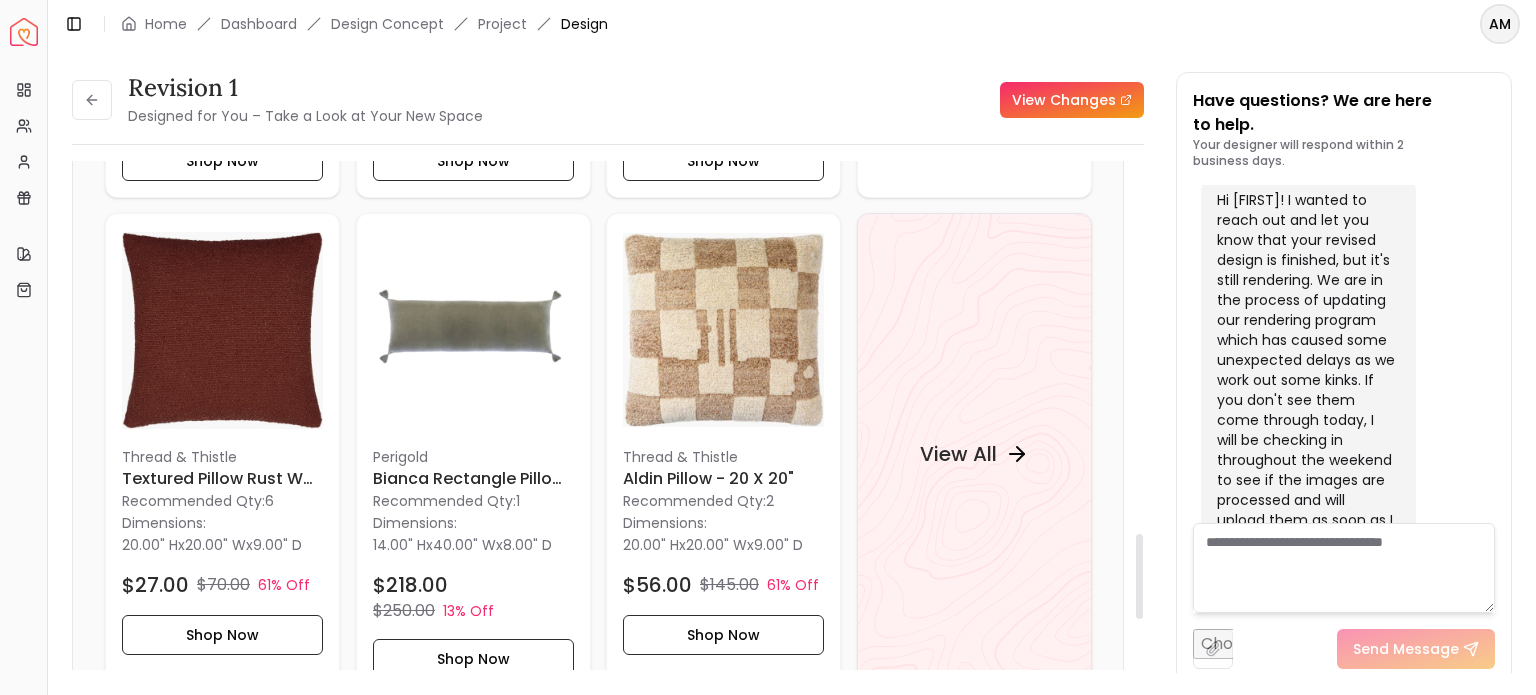 scroll, scrollTop: 2237, scrollLeft: 0, axis: vertical 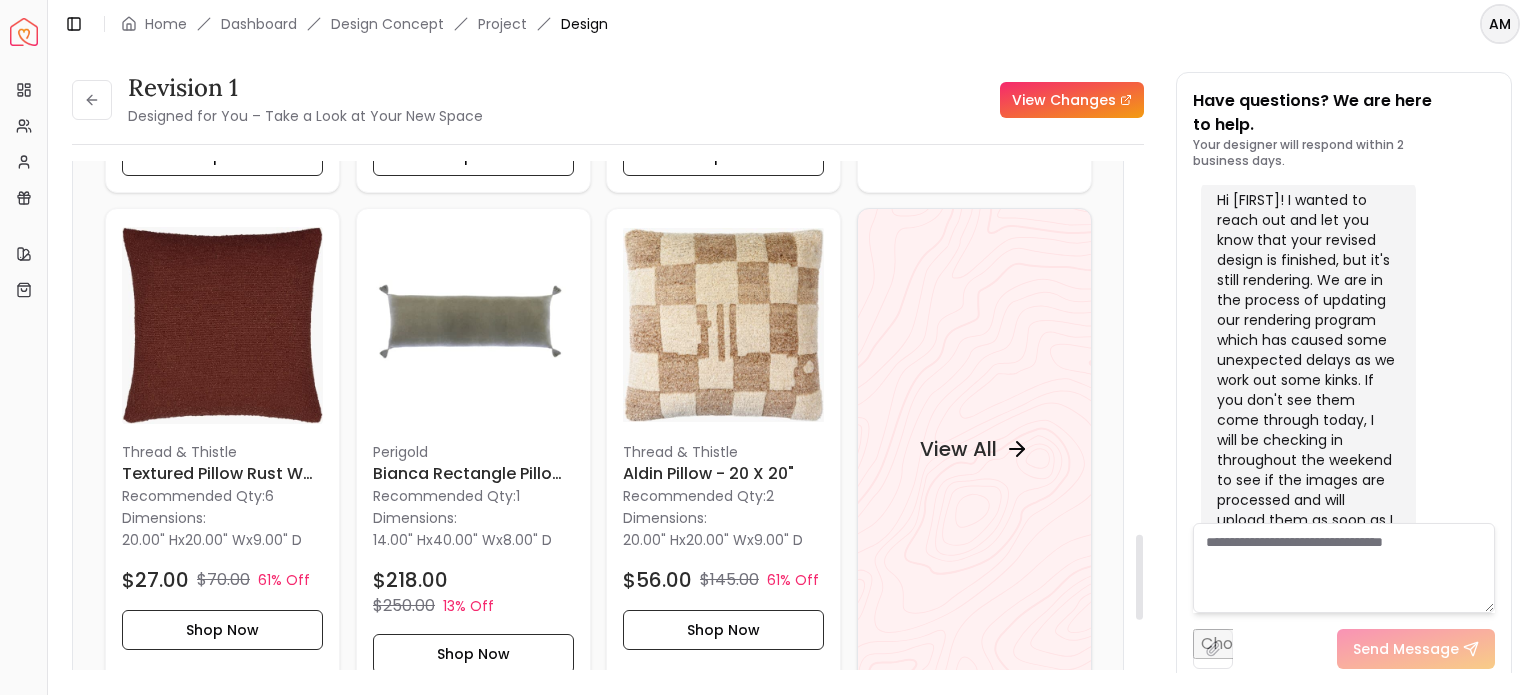 drag, startPoint x: 1136, startPoint y: 492, endPoint x: 1146, endPoint y: 568, distance: 76.655075 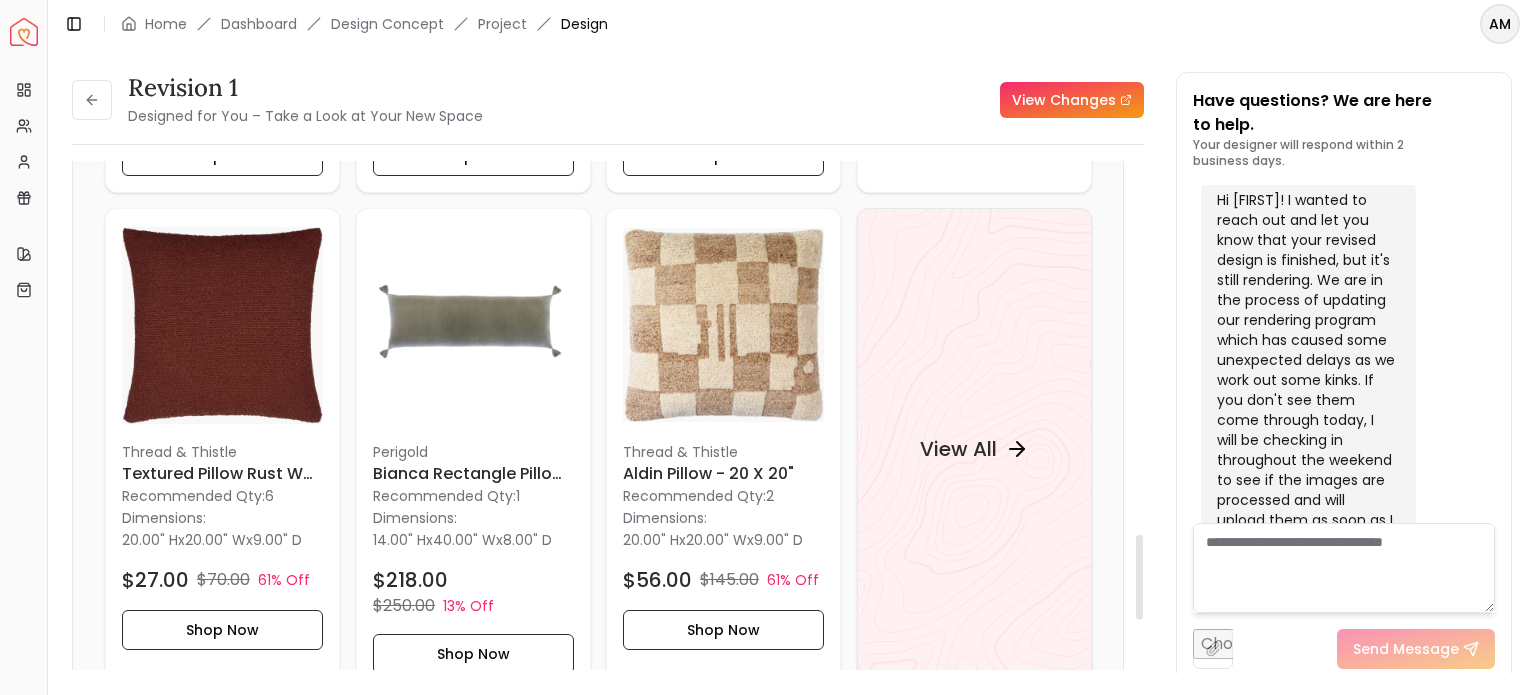 click at bounding box center (1139, 577) 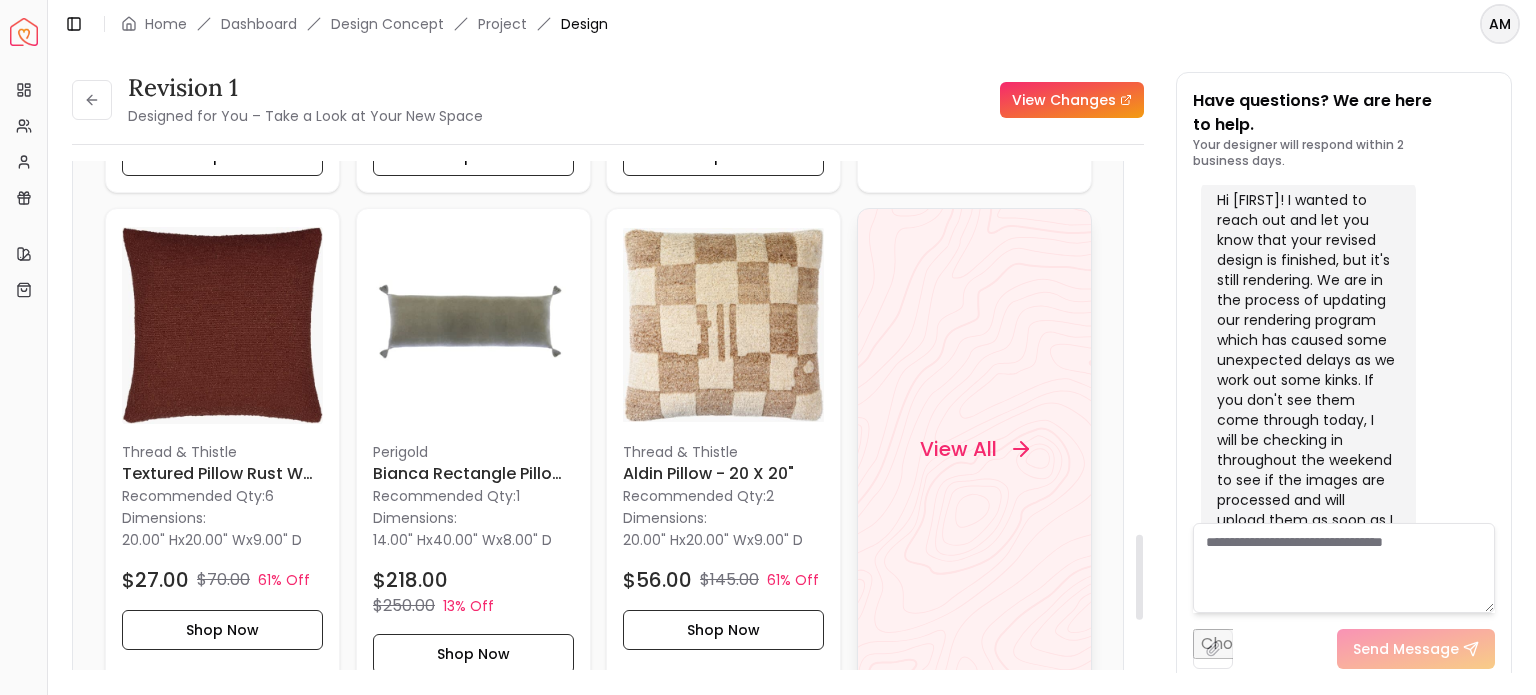 click on "View All" at bounding box center [957, 449] 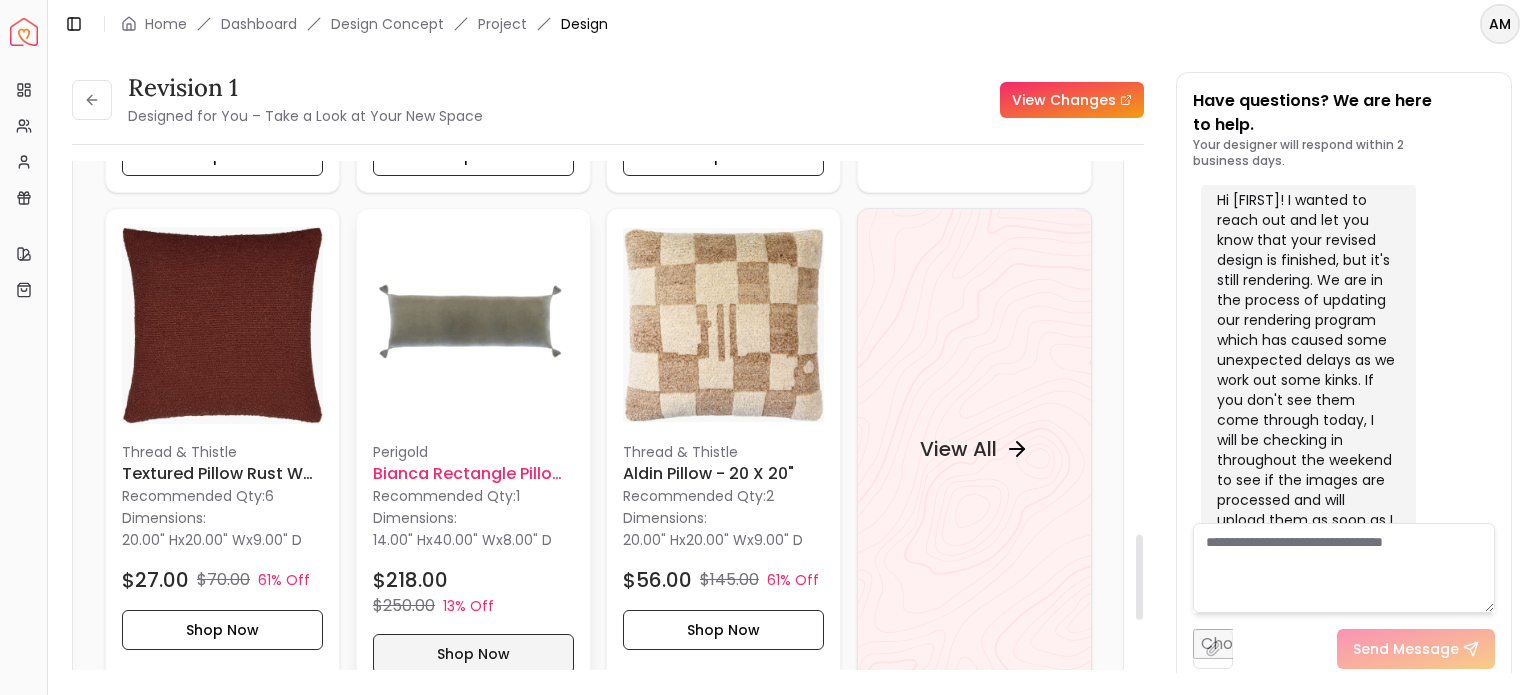 click on "Shop Now" at bounding box center [473, 654] 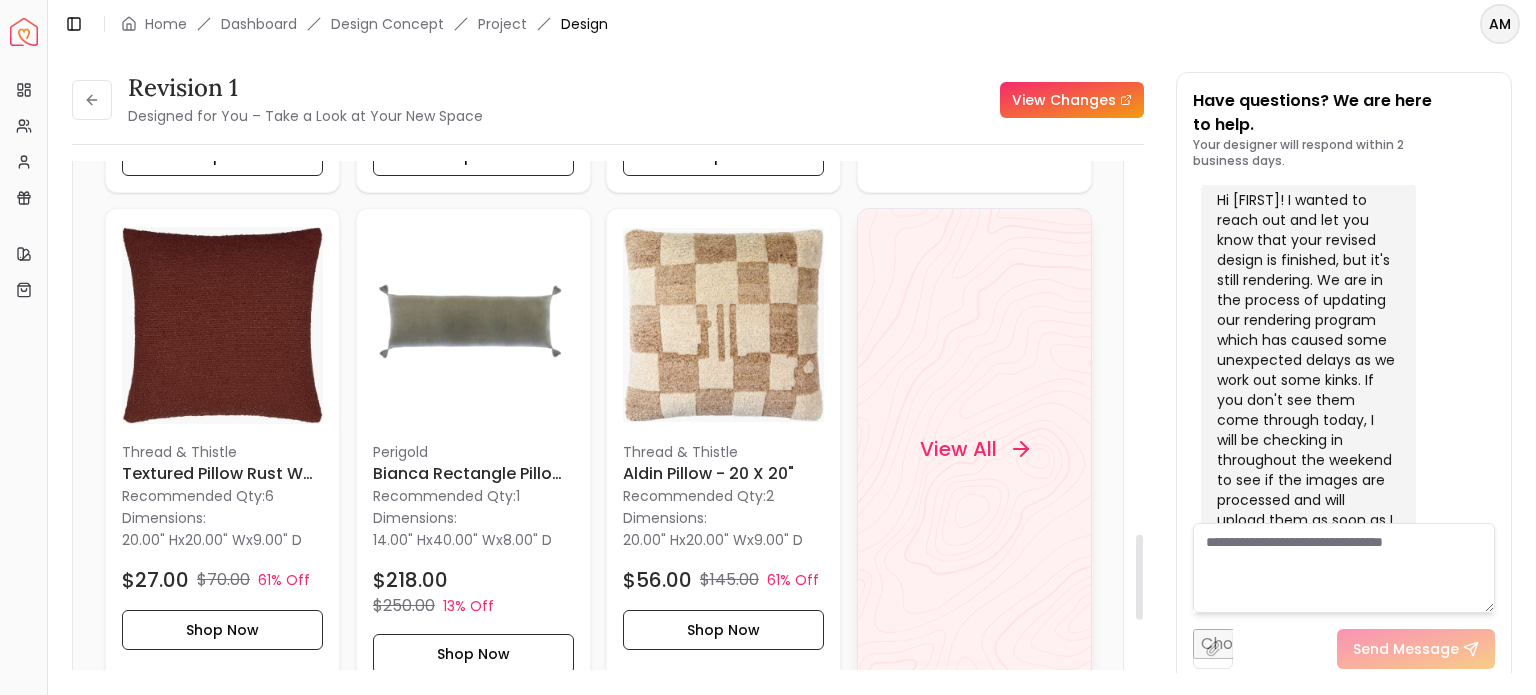 click on "View All" at bounding box center [957, 449] 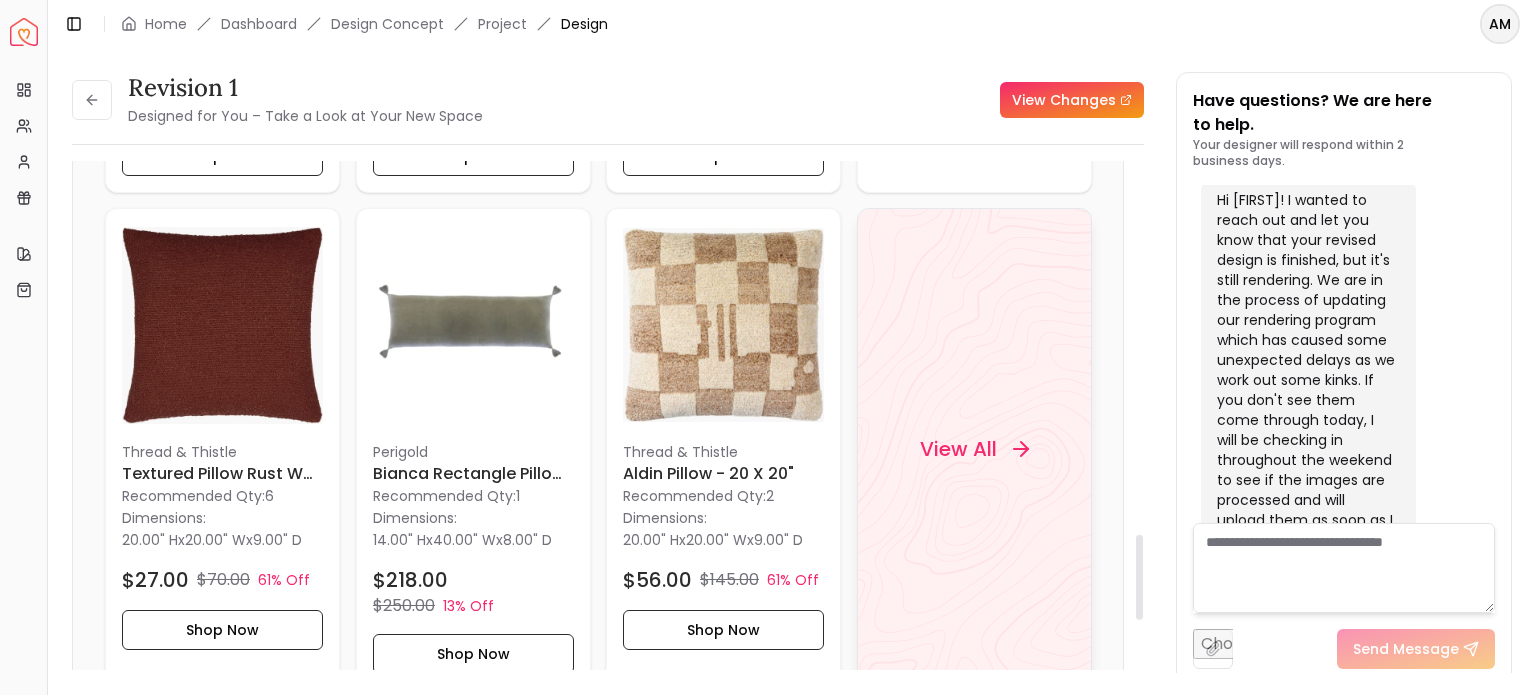 click on "View All" at bounding box center [957, 449] 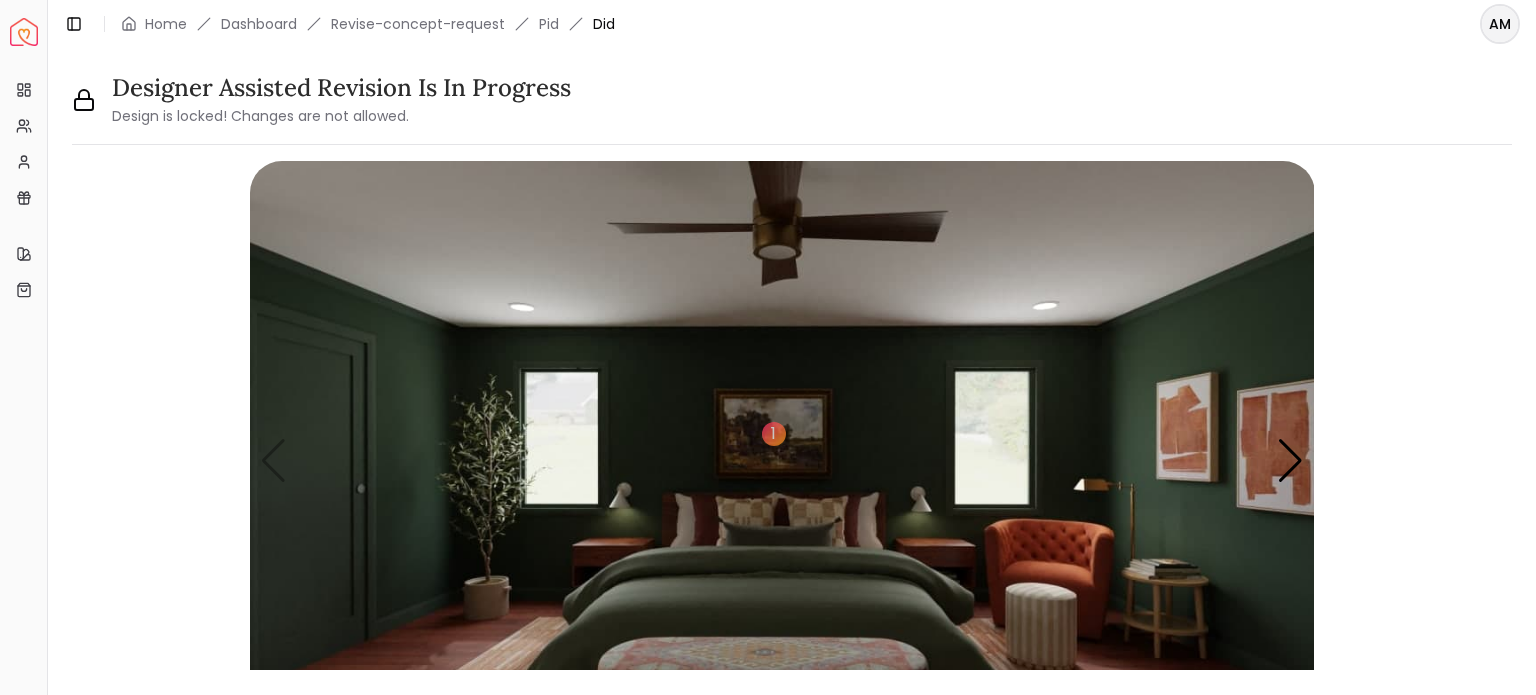 scroll, scrollTop: 0, scrollLeft: 0, axis: both 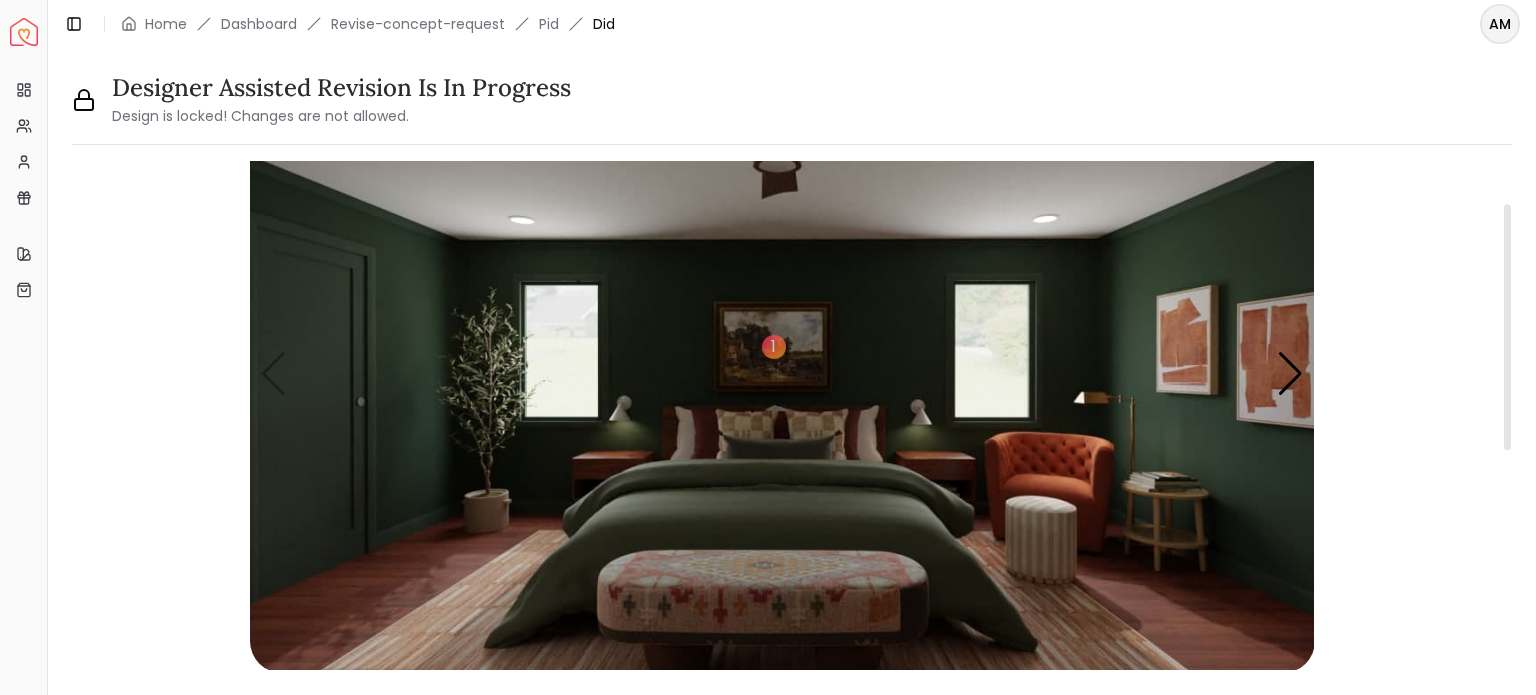 drag, startPoint x: 1507, startPoint y: 196, endPoint x: 1511, endPoint y: 239, distance: 43.185646 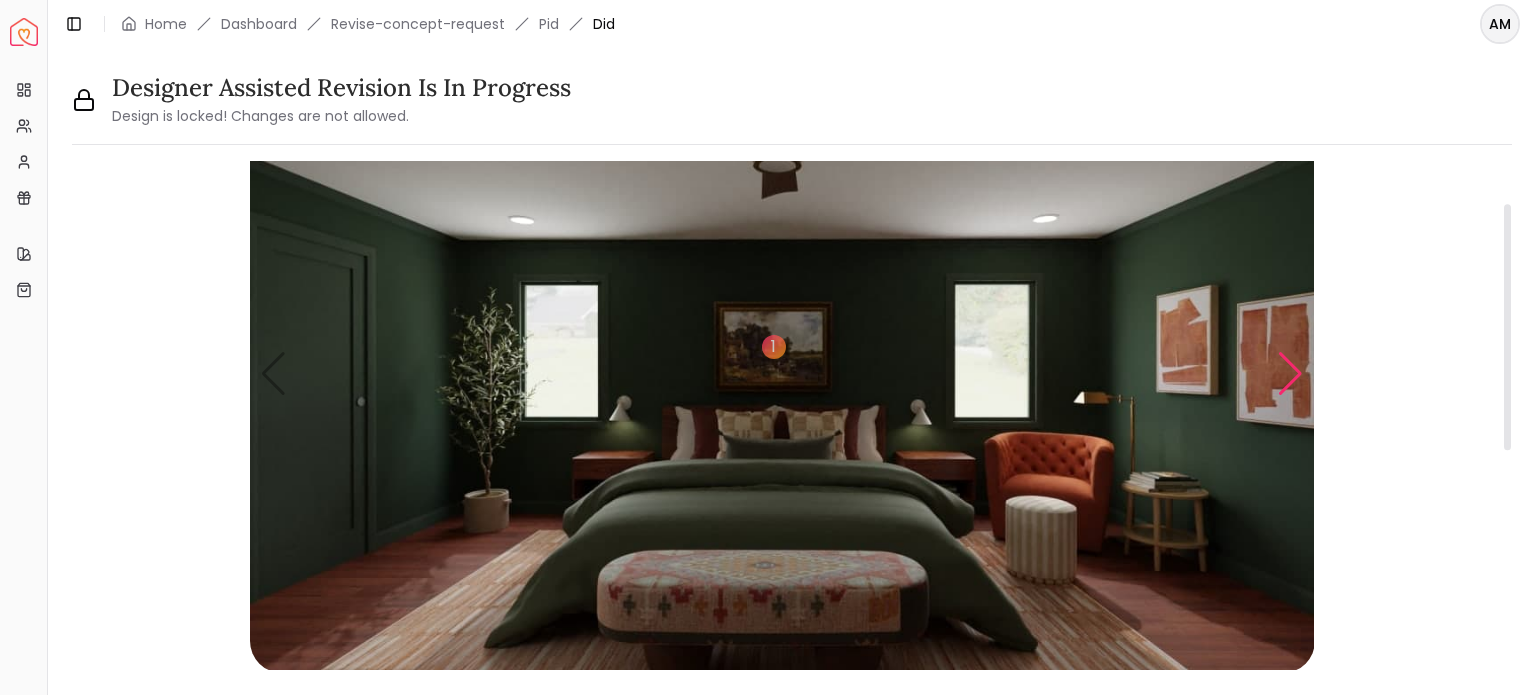 click at bounding box center [1290, 374] 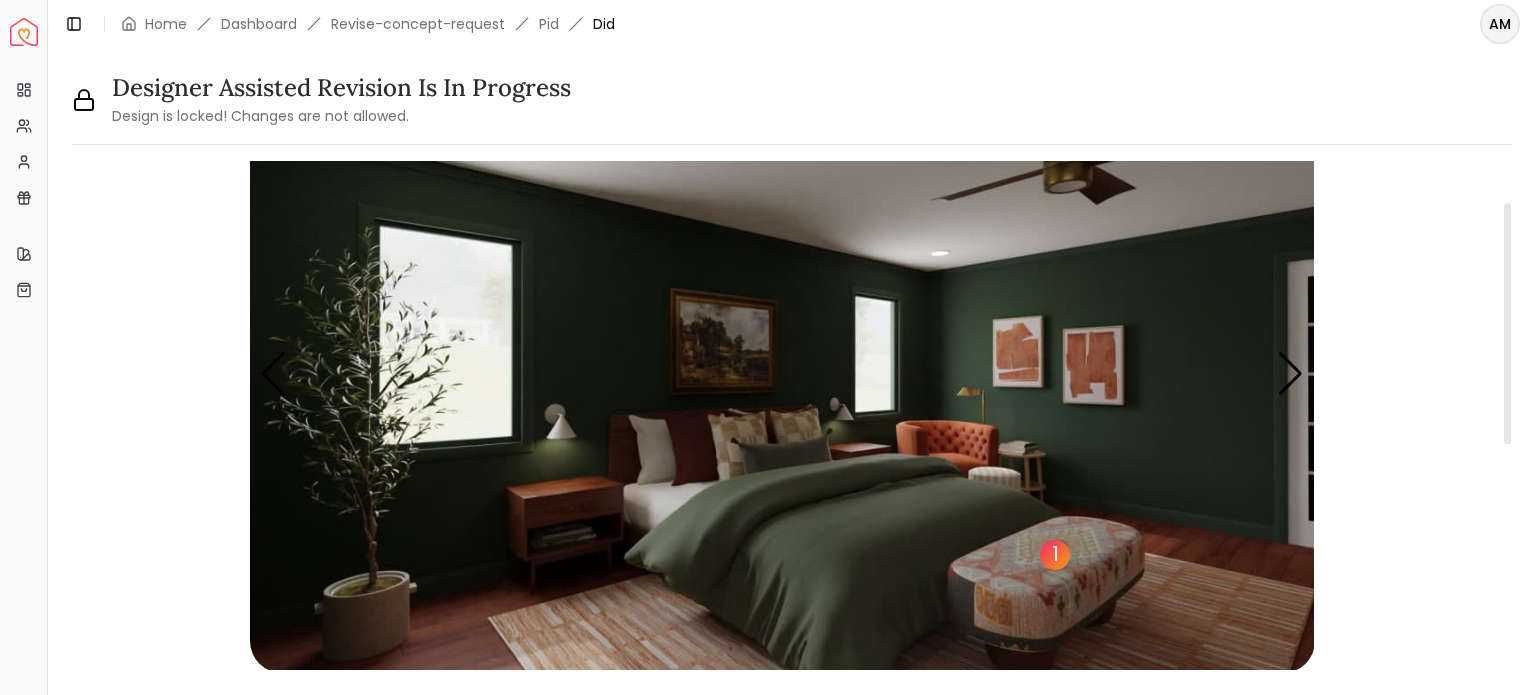 click on "1" at bounding box center (1055, 555) 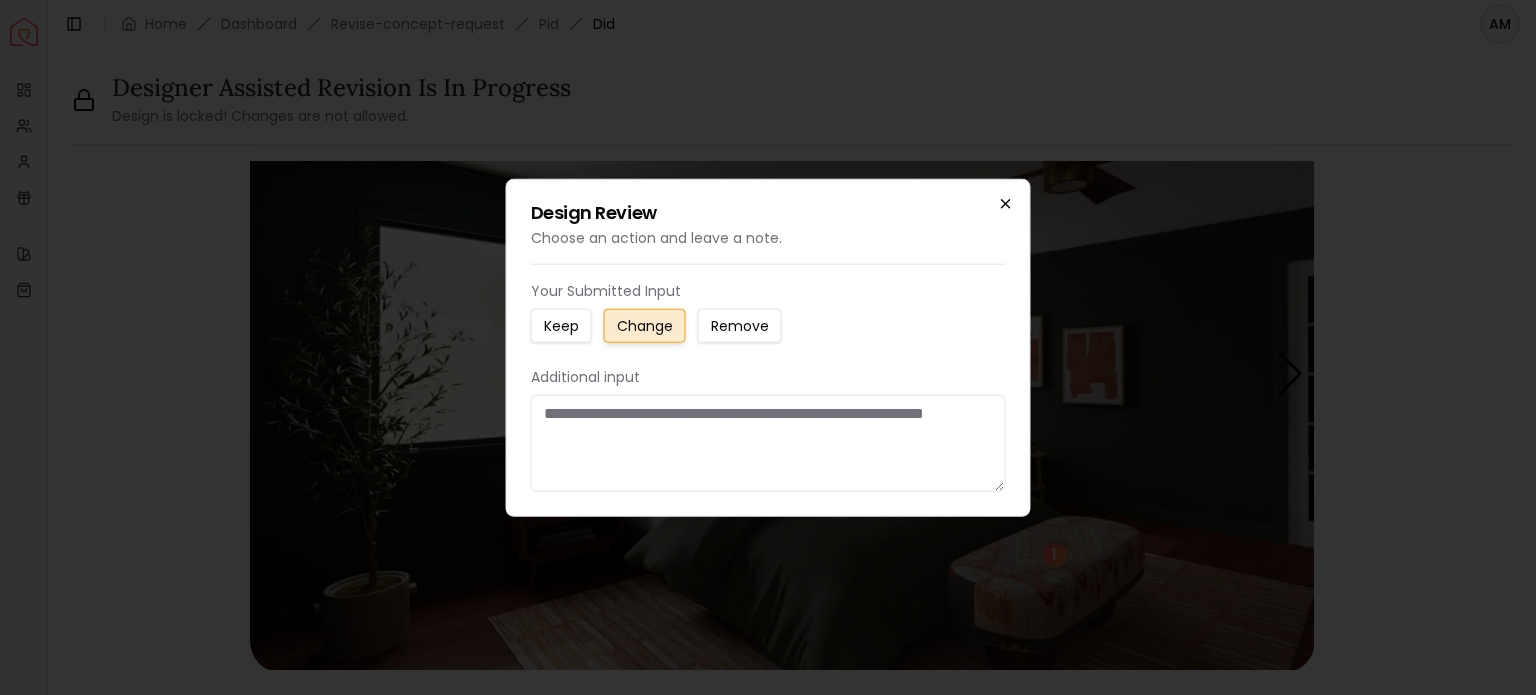 click 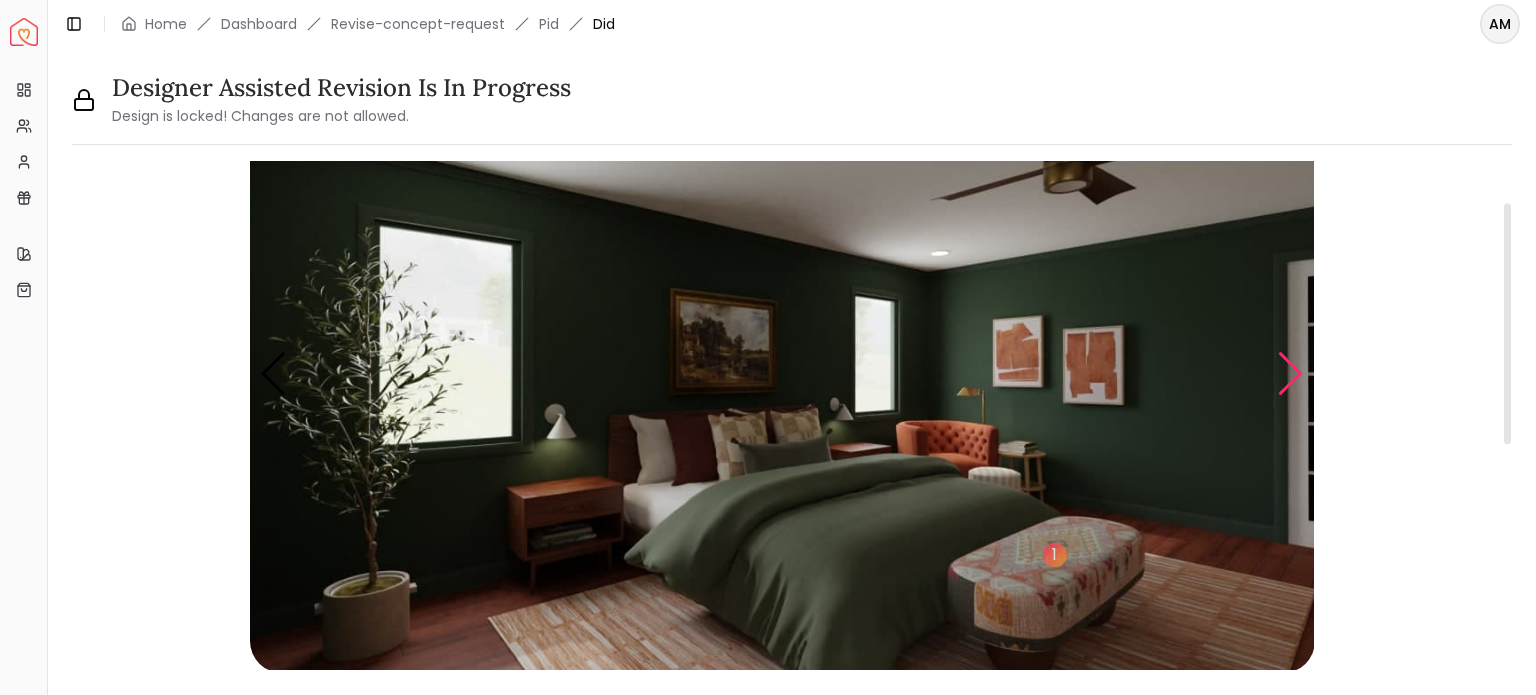 click at bounding box center (1290, 374) 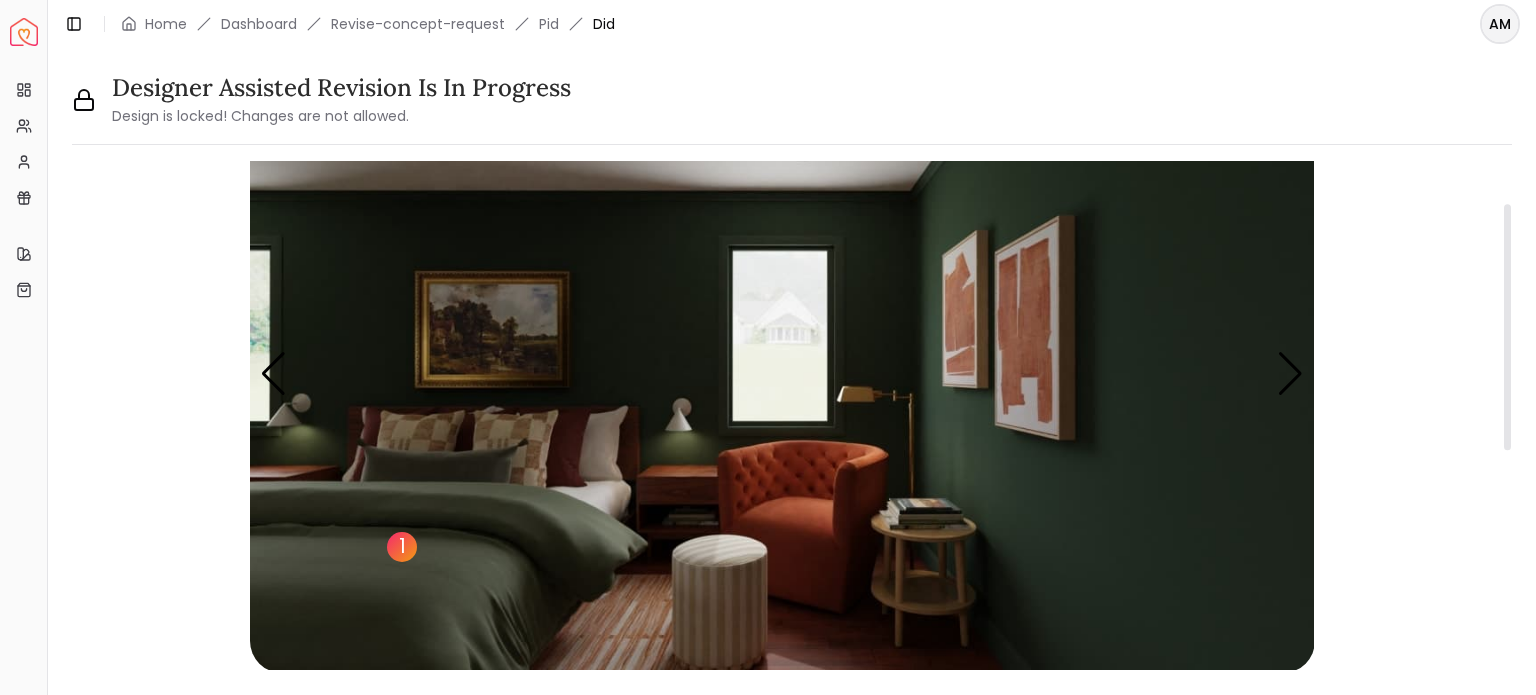 click on "1" at bounding box center [402, 547] 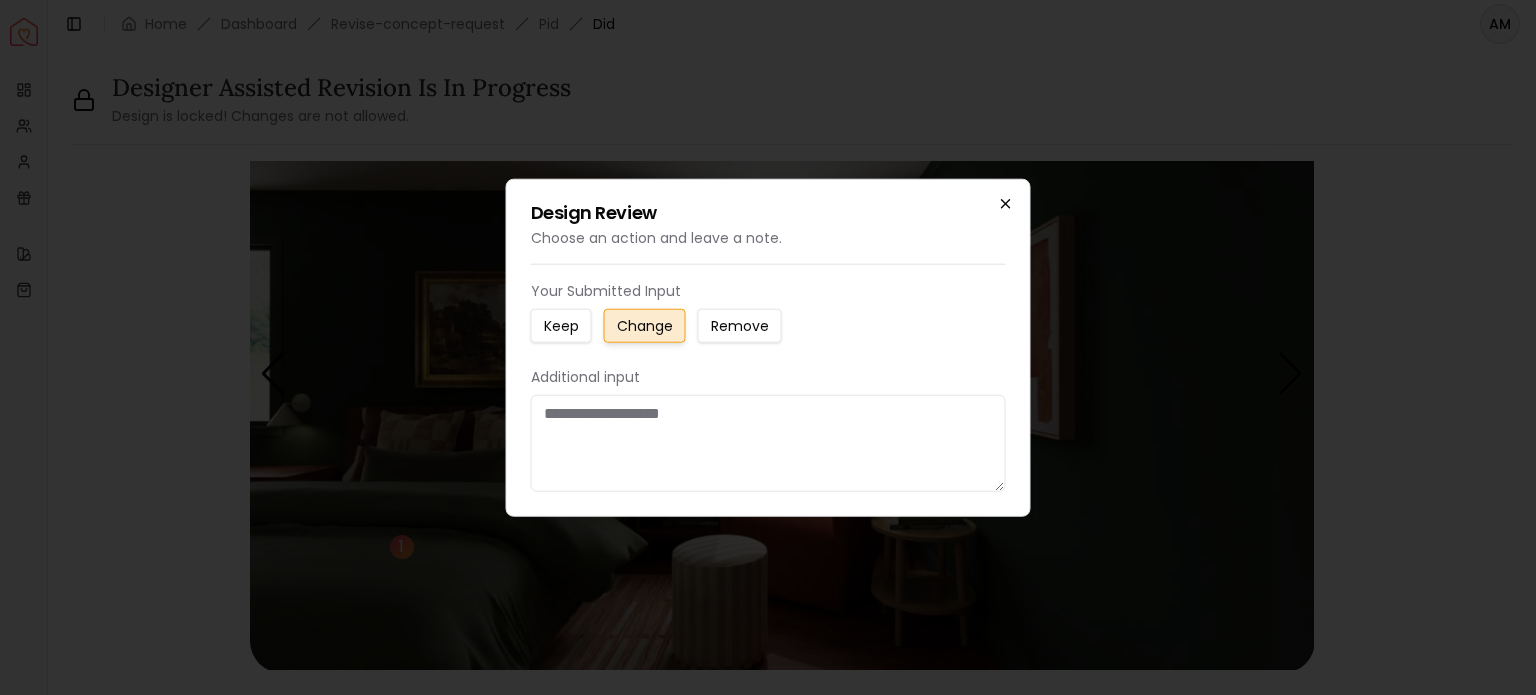 click 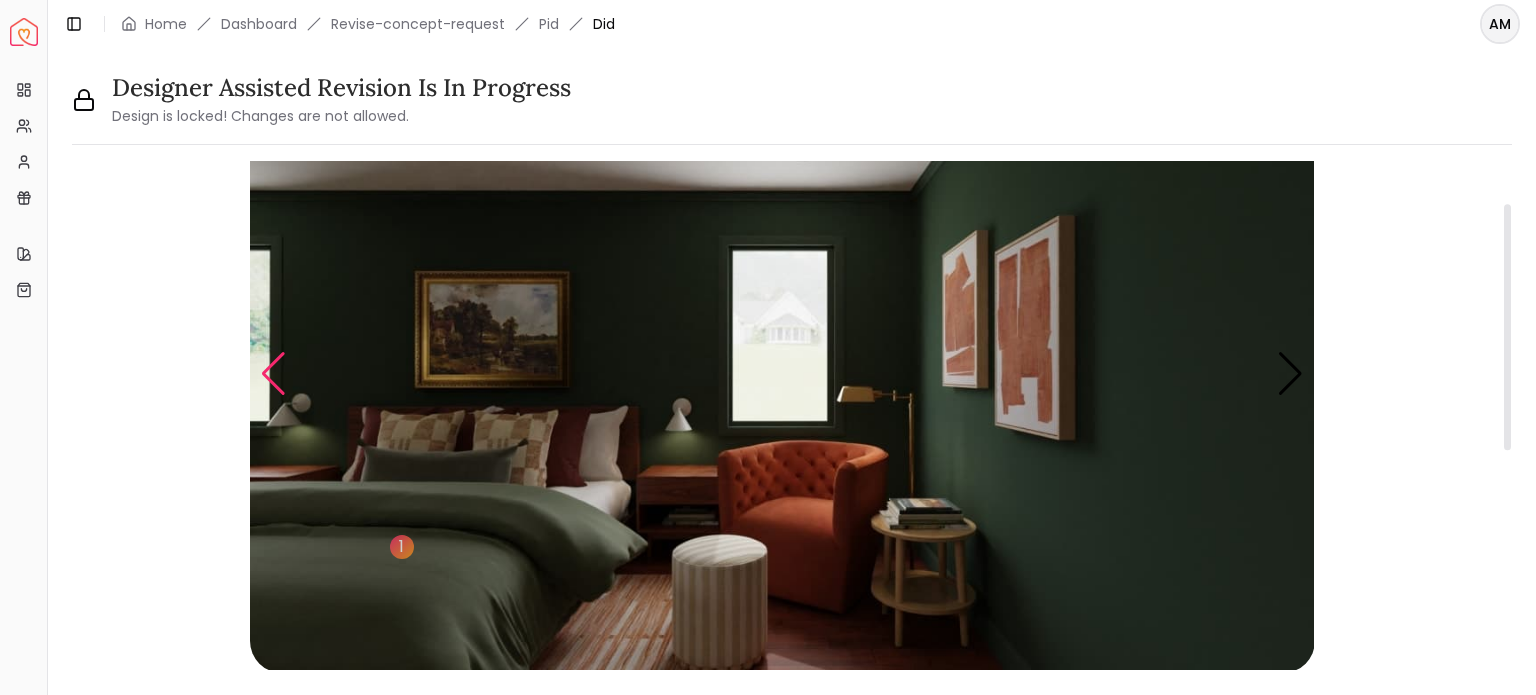click at bounding box center (273, 374) 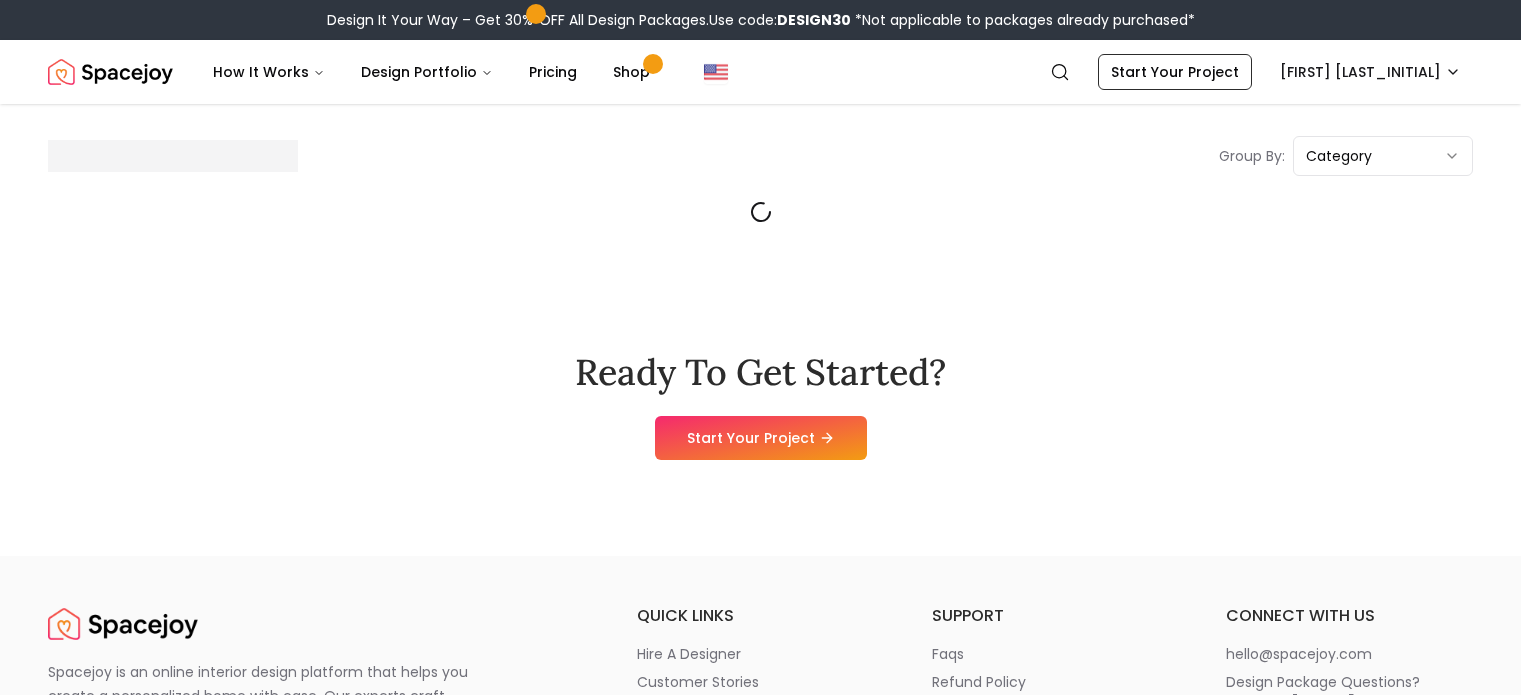scroll, scrollTop: 0, scrollLeft: 0, axis: both 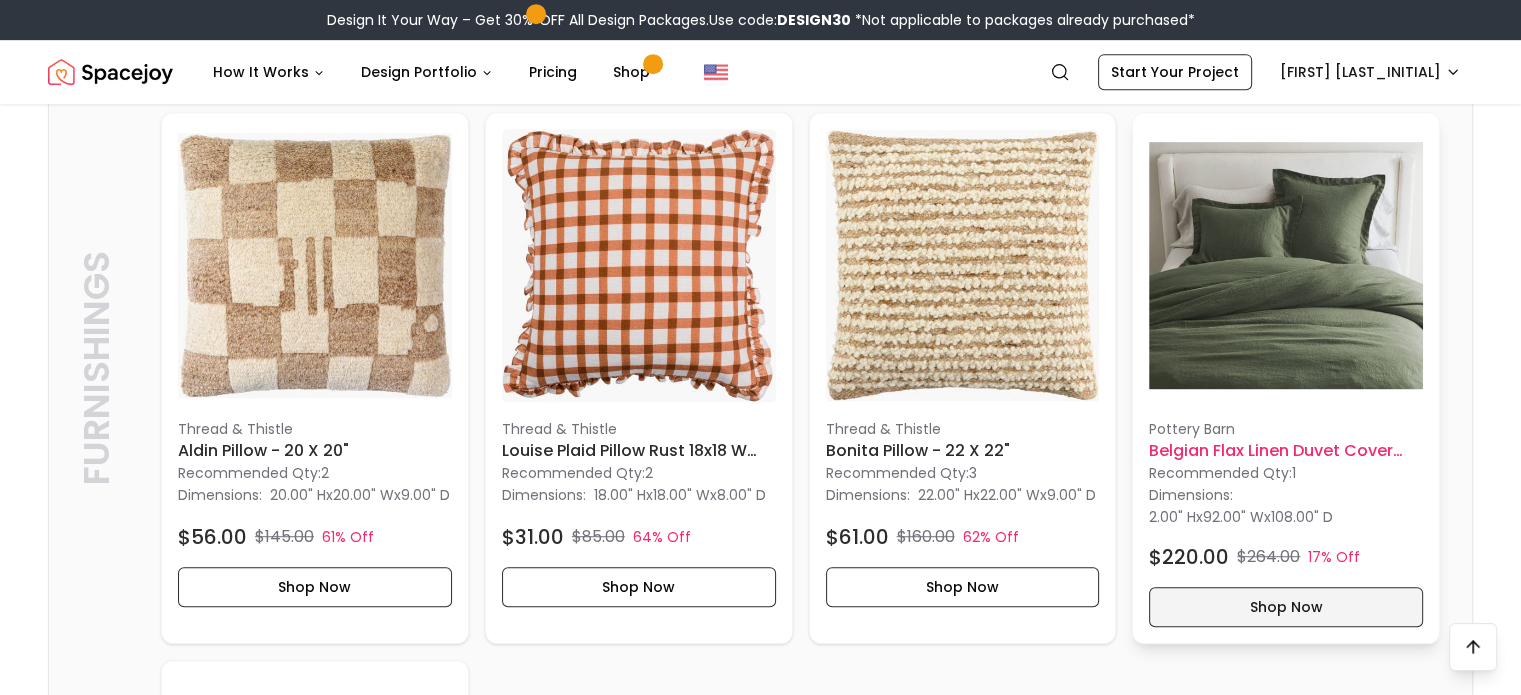 click on "Shop Now" at bounding box center [1286, 607] 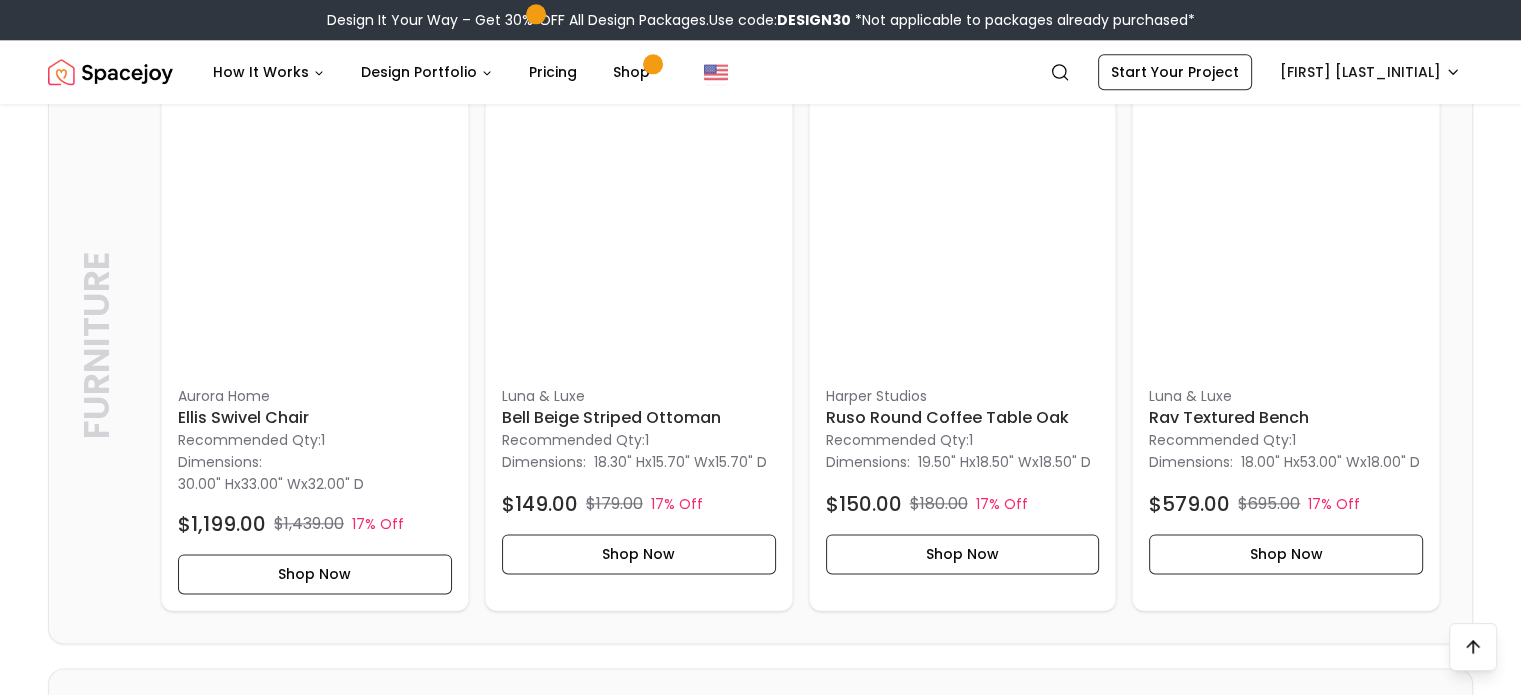scroll, scrollTop: 2376, scrollLeft: 0, axis: vertical 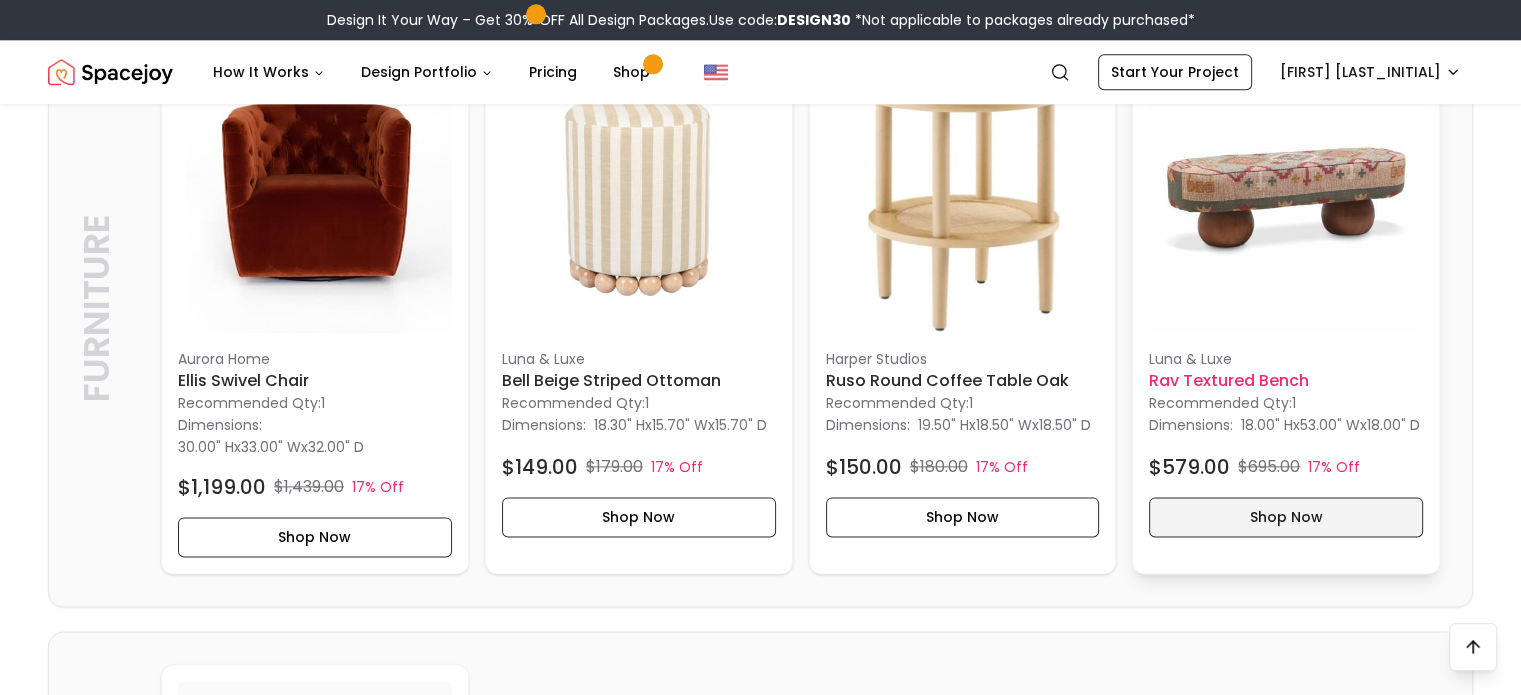 click on "Shop Now" at bounding box center [1286, 517] 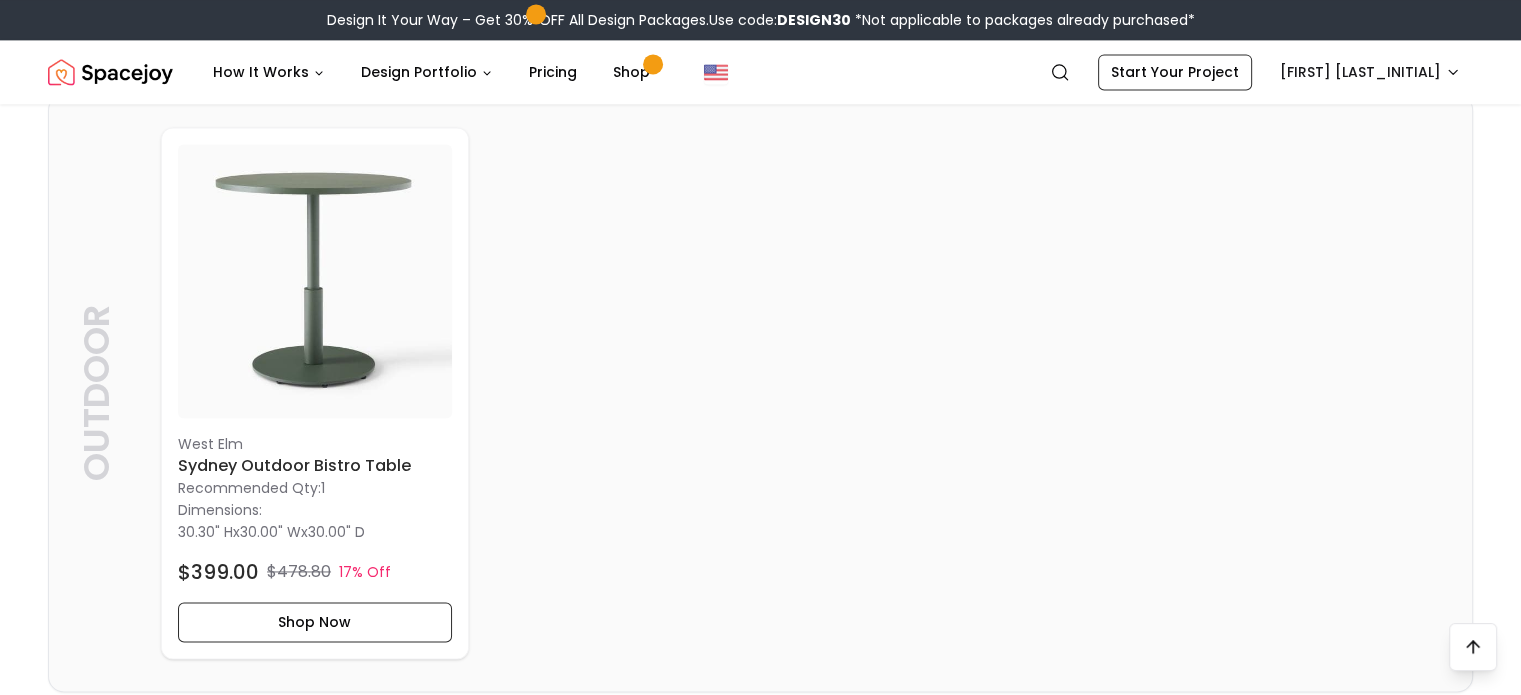 scroll, scrollTop: 2925, scrollLeft: 0, axis: vertical 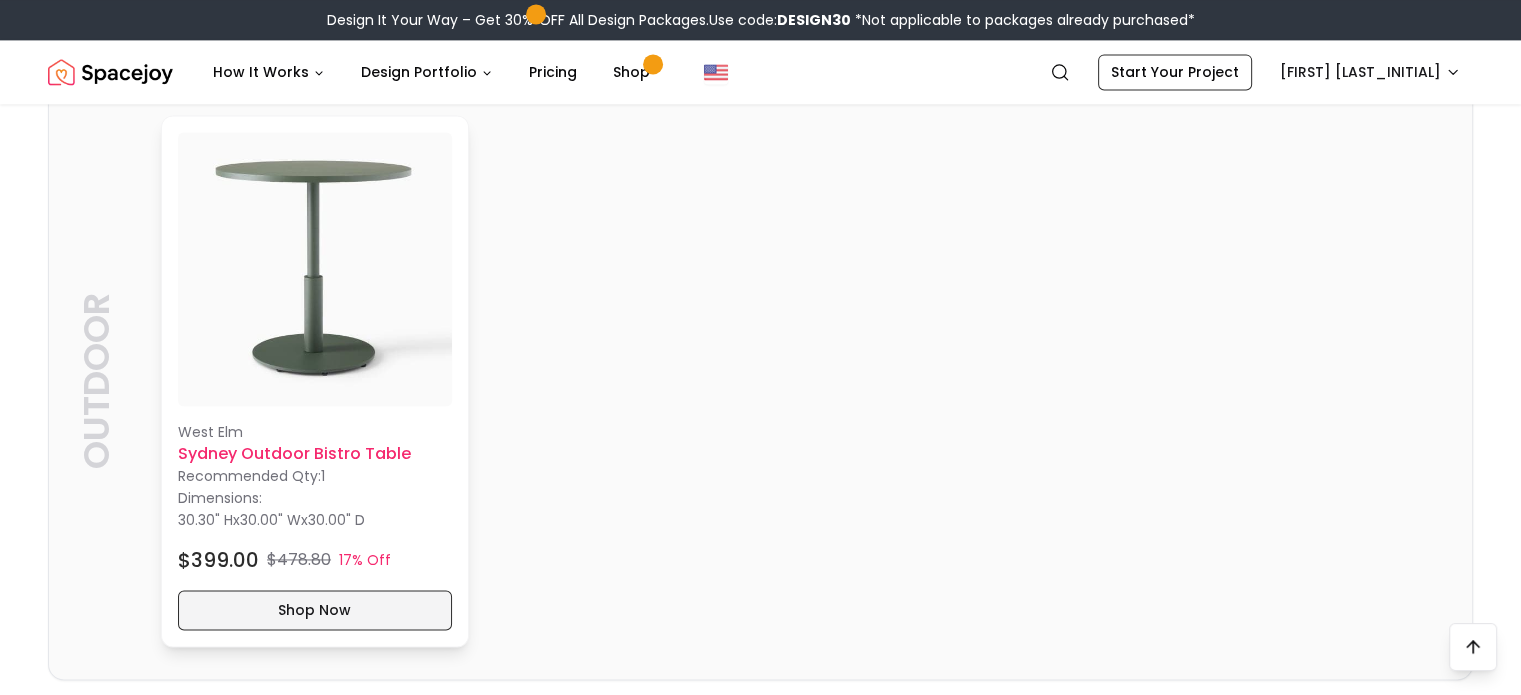 click on "Shop Now" at bounding box center [315, 610] 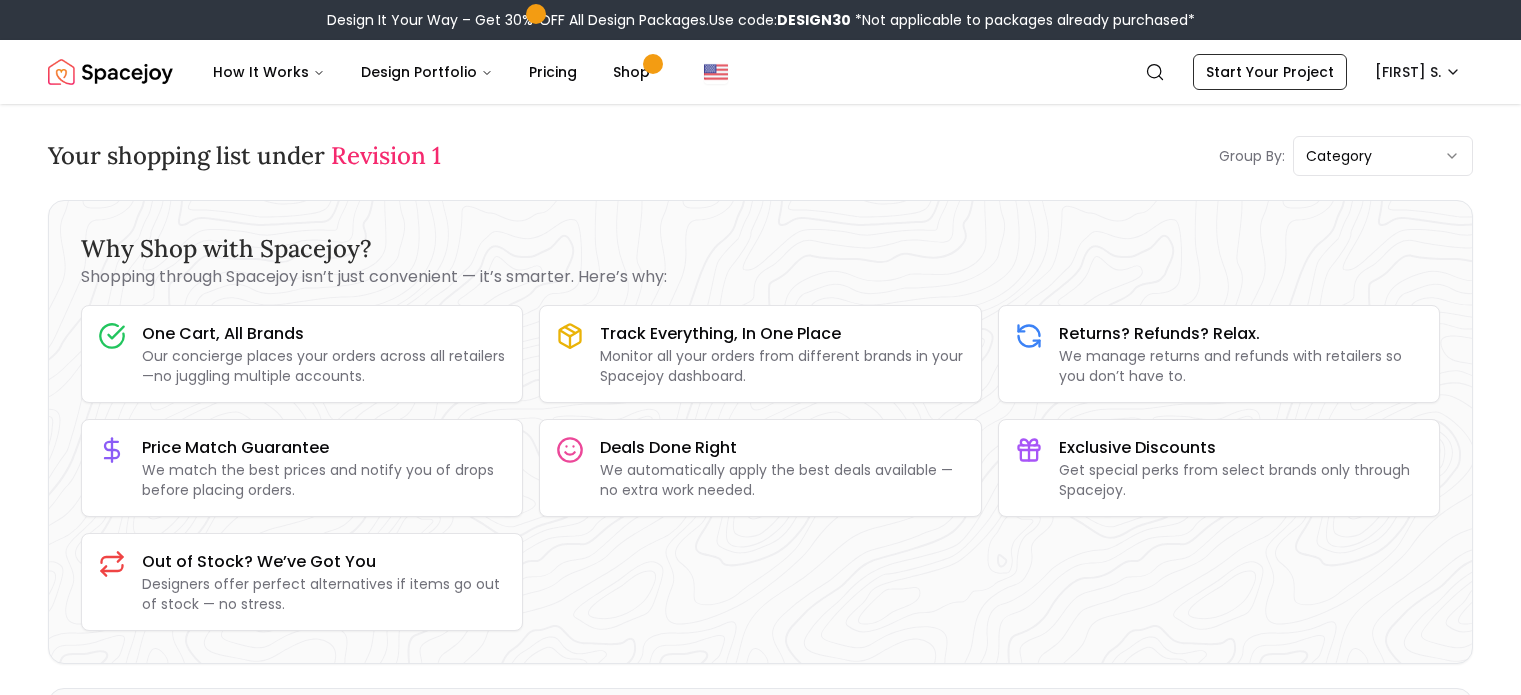 scroll, scrollTop: 0, scrollLeft: 0, axis: both 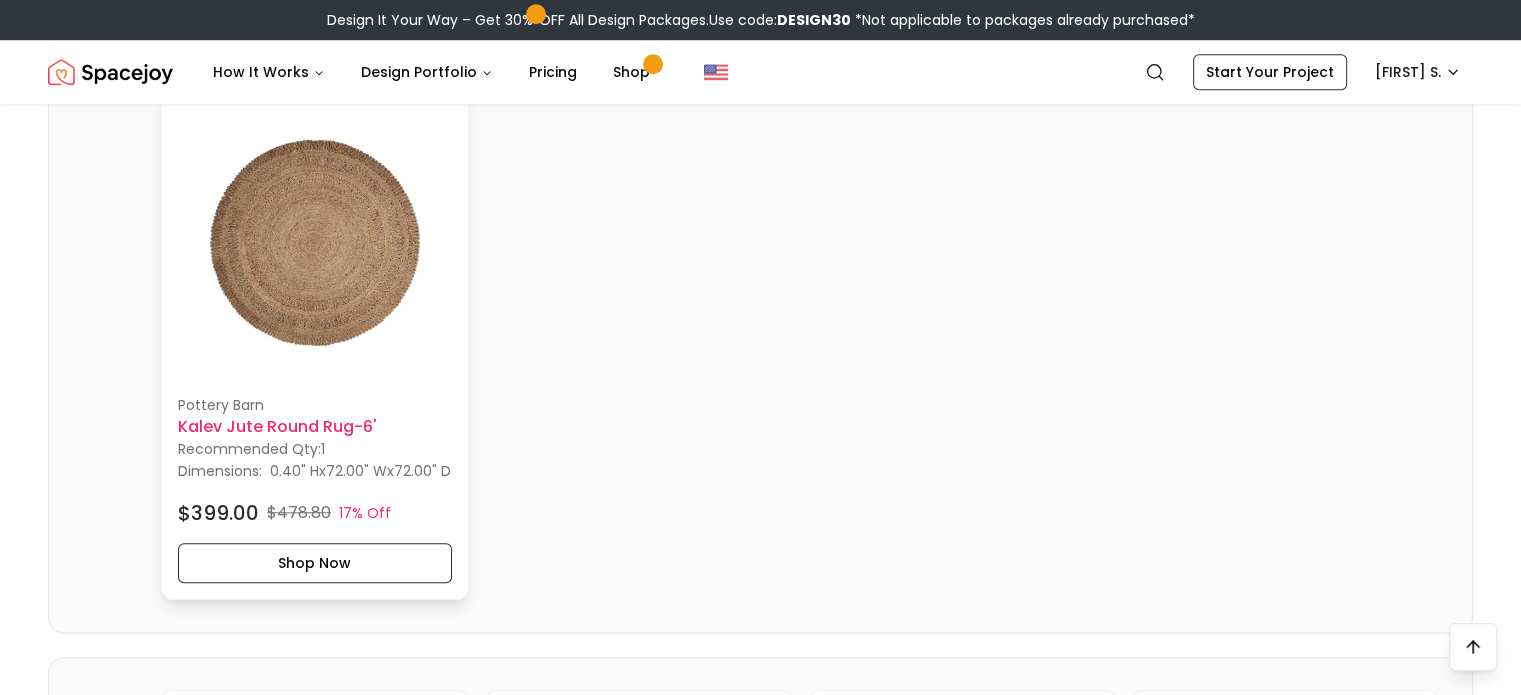 click on "Kalev Jute Round Rug-6'" at bounding box center [315, 427] 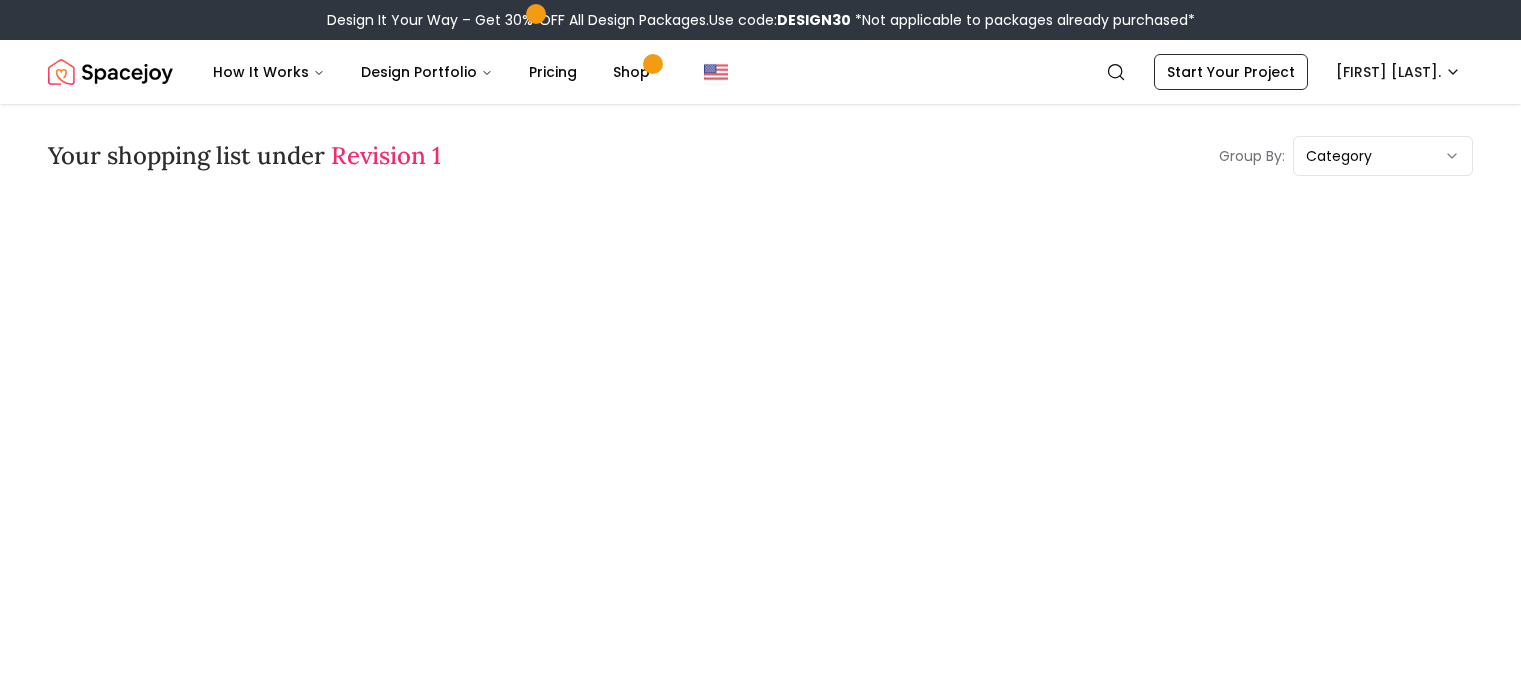 scroll, scrollTop: 0, scrollLeft: 0, axis: both 